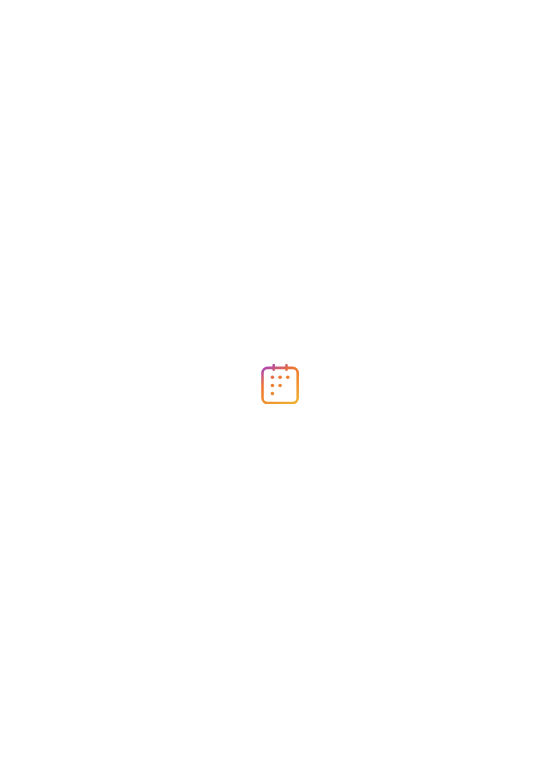 scroll, scrollTop: 0, scrollLeft: 0, axis: both 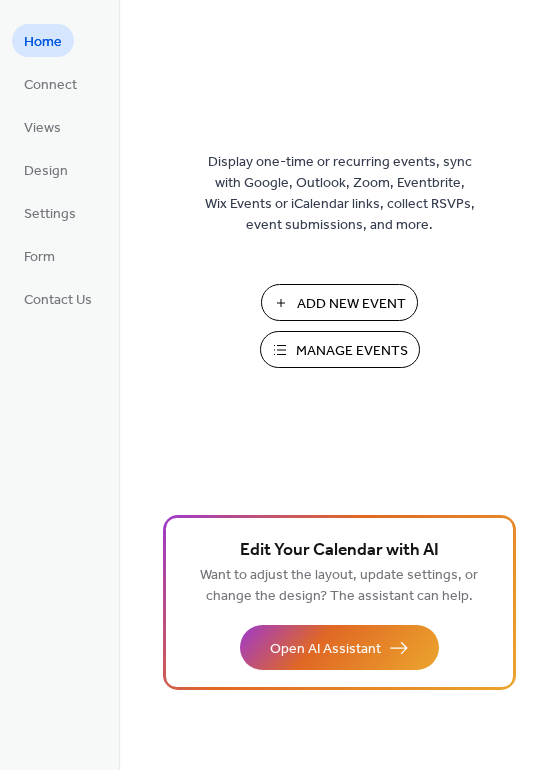 click on "Manage Events" at bounding box center (352, 351) 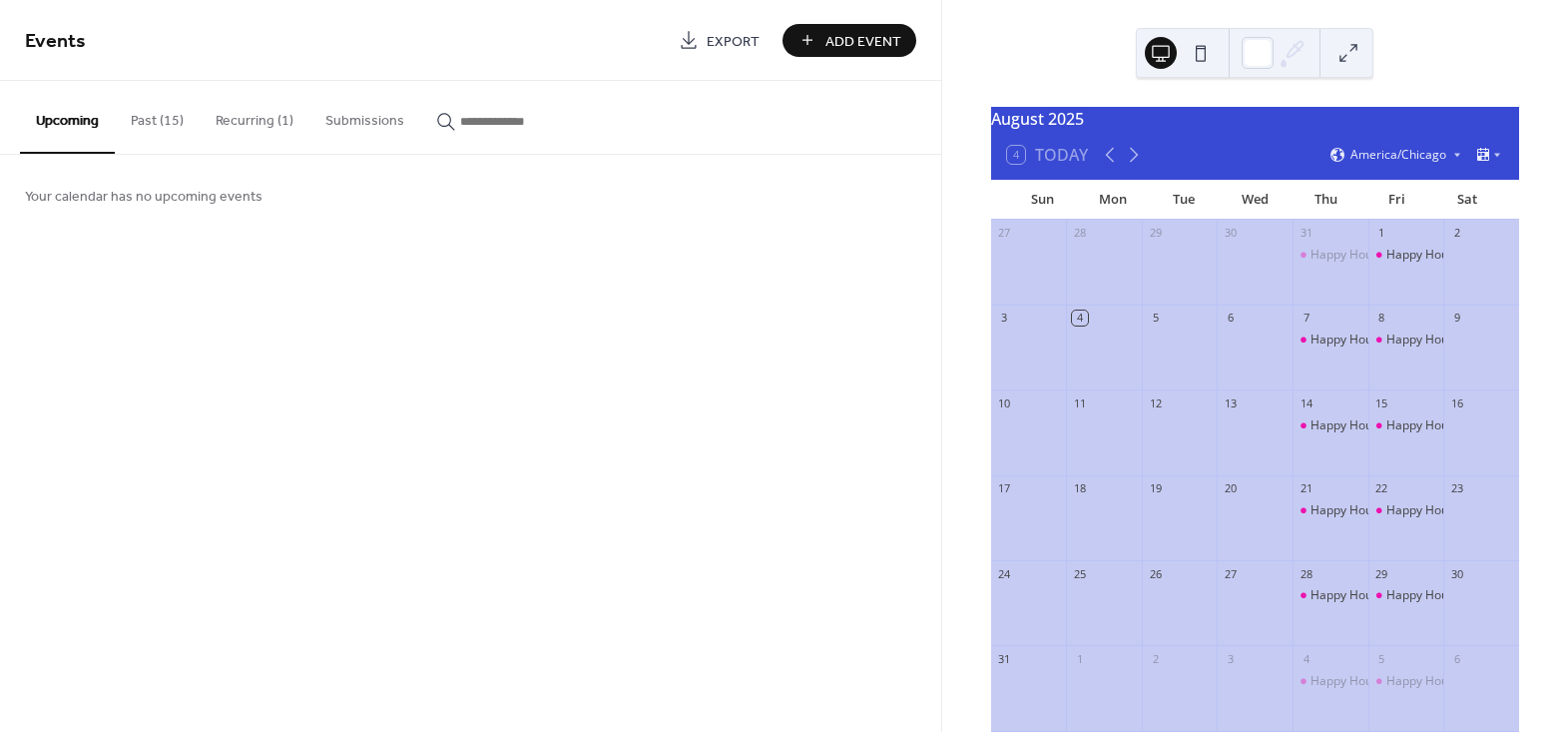 scroll, scrollTop: 0, scrollLeft: 0, axis: both 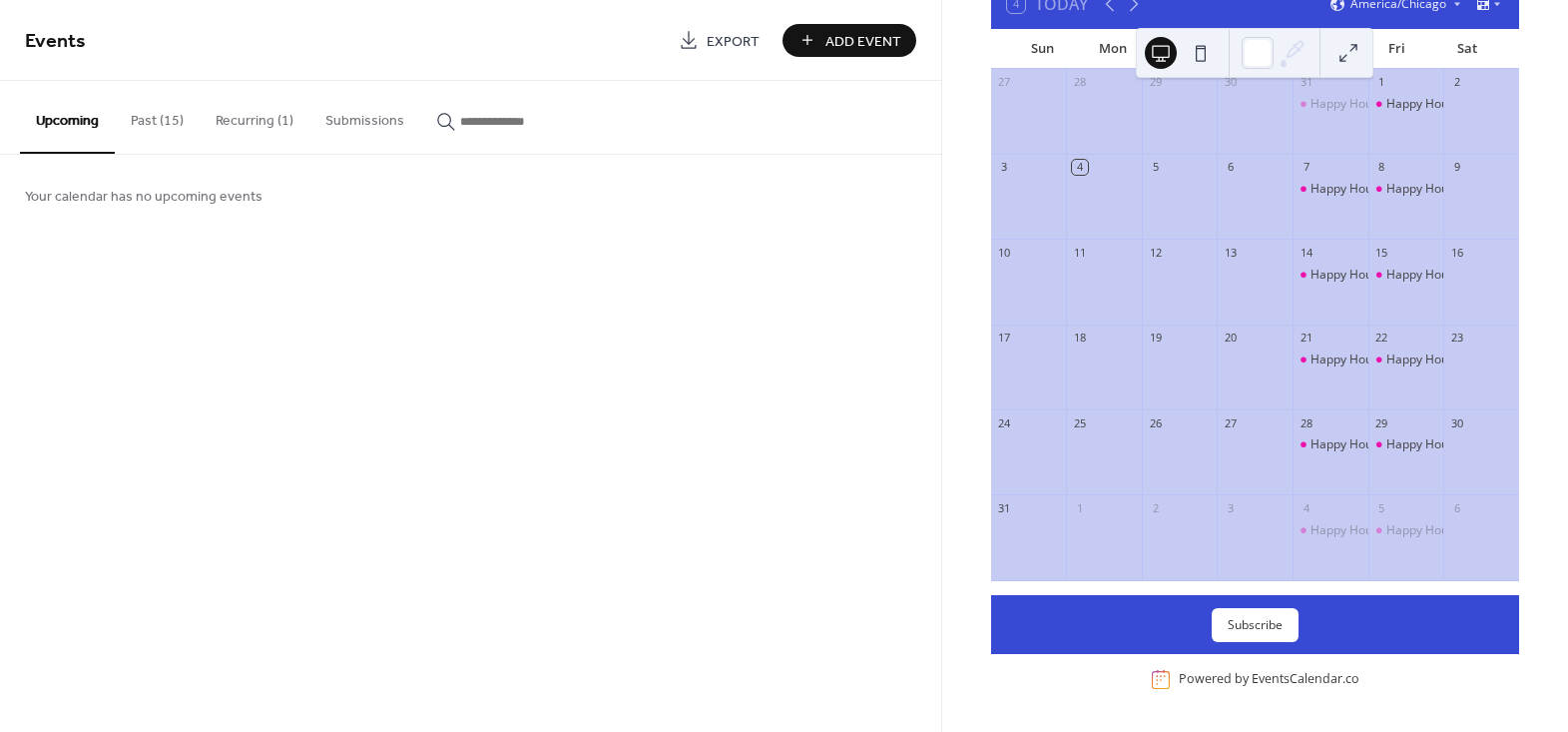 click at bounding box center [1481, 121] 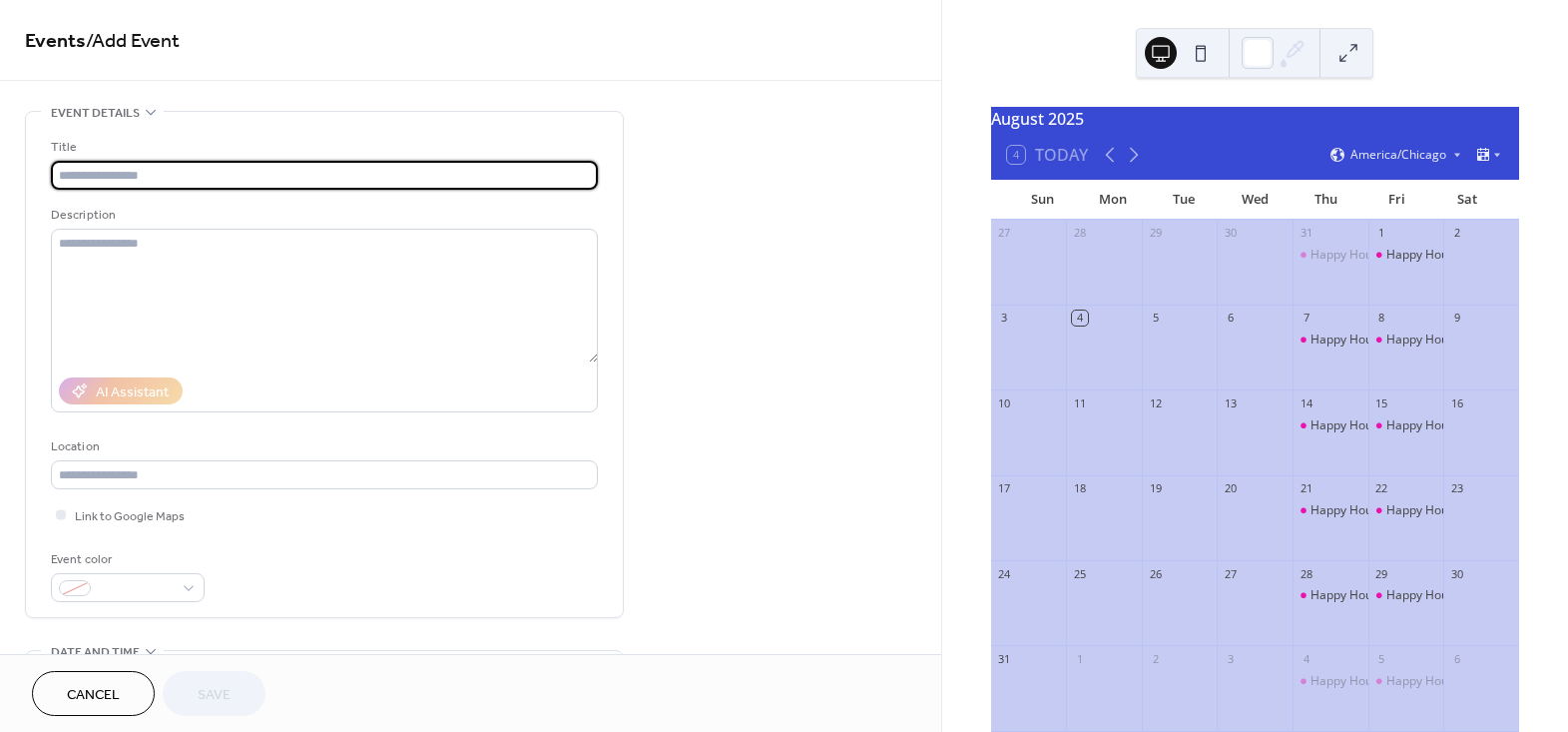 scroll, scrollTop: 0, scrollLeft: 0, axis: both 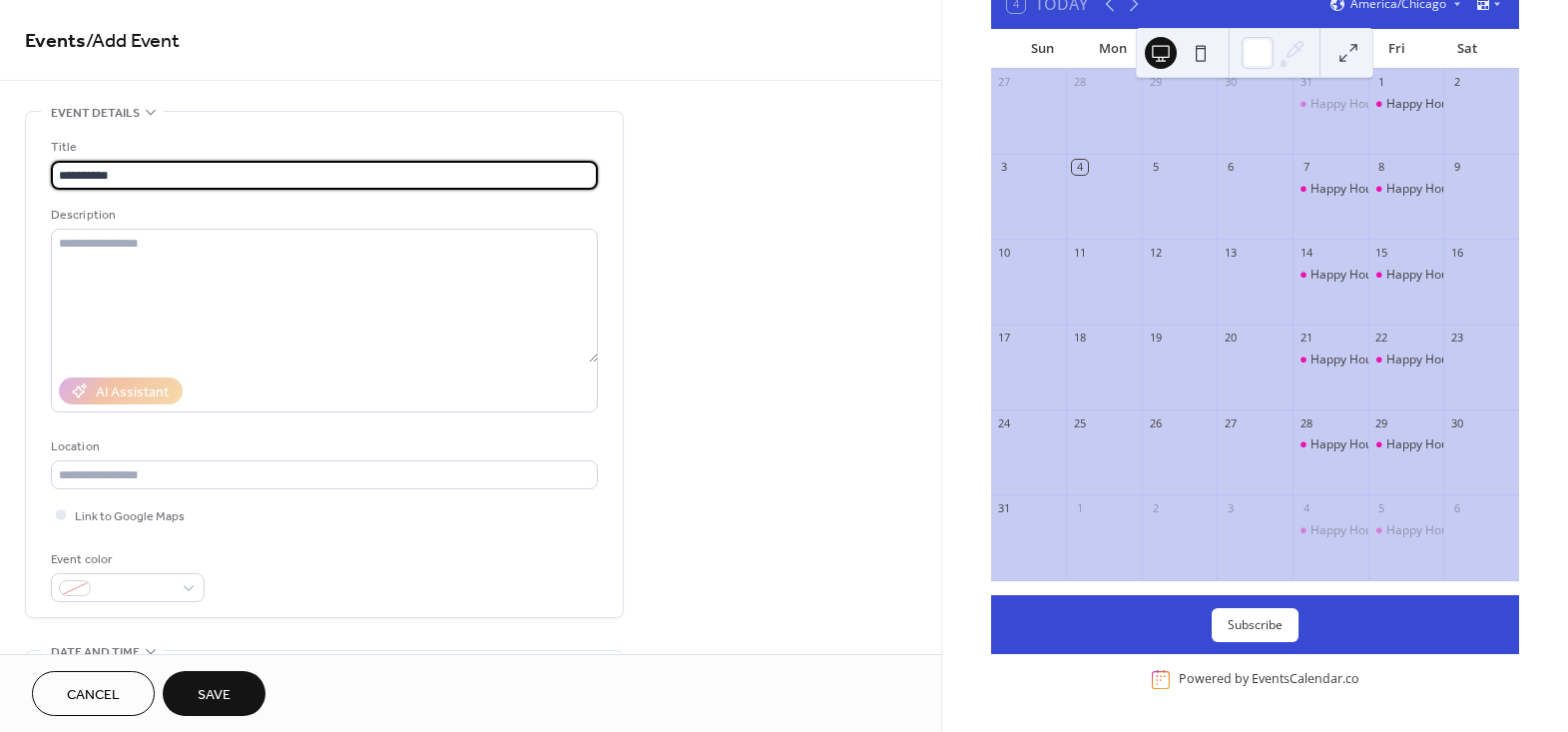 type on "**********" 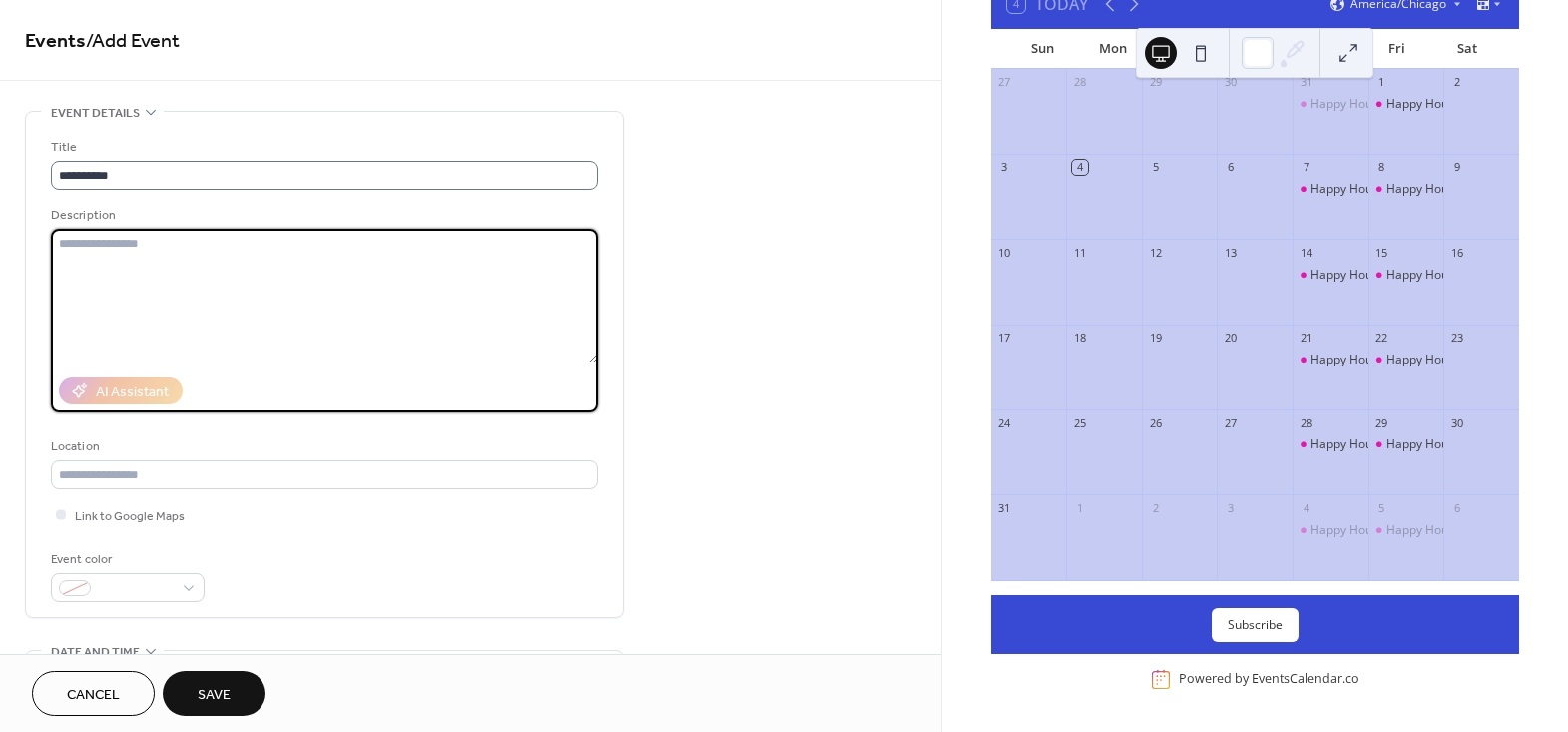 paste on "**********" 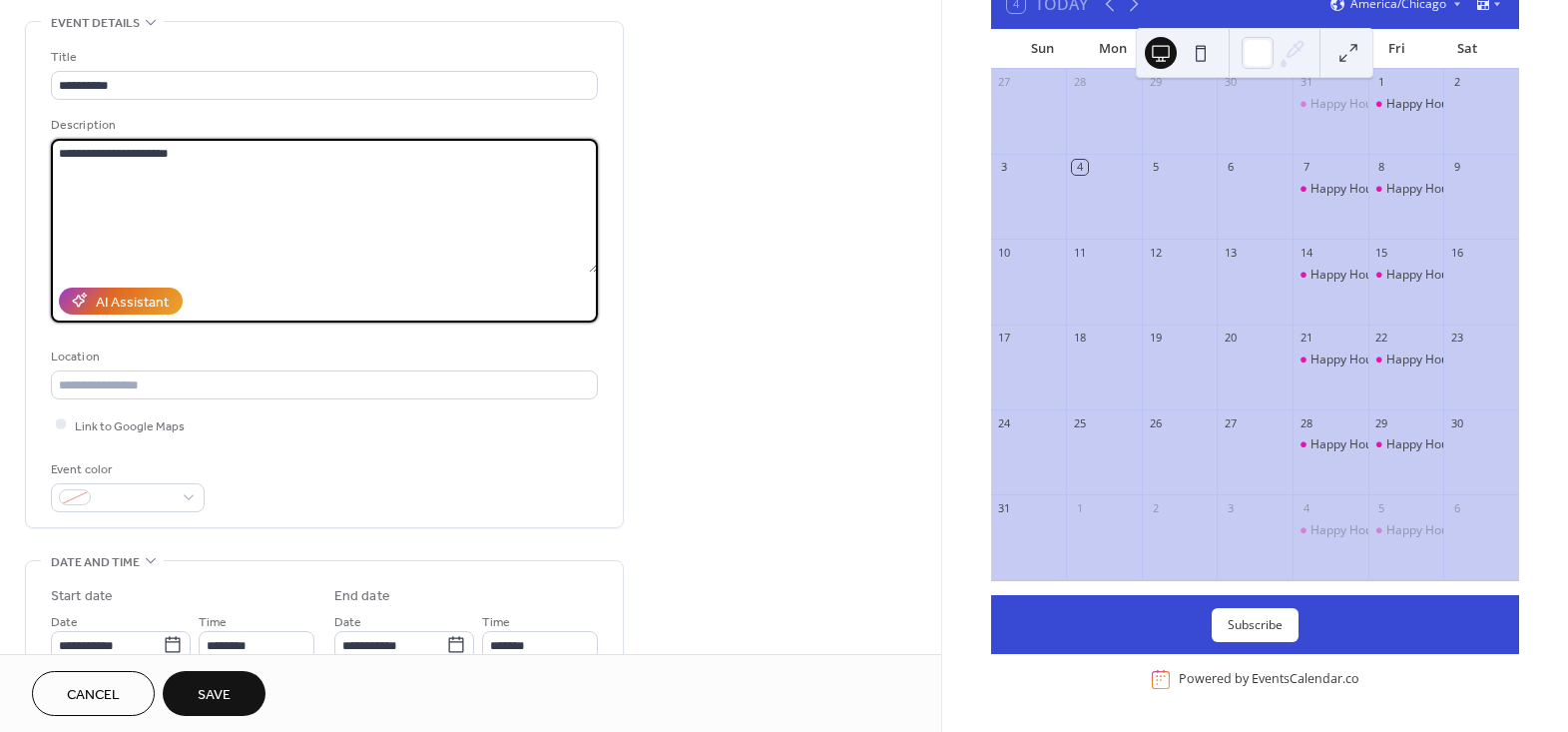 scroll, scrollTop: 272, scrollLeft: 0, axis: vertical 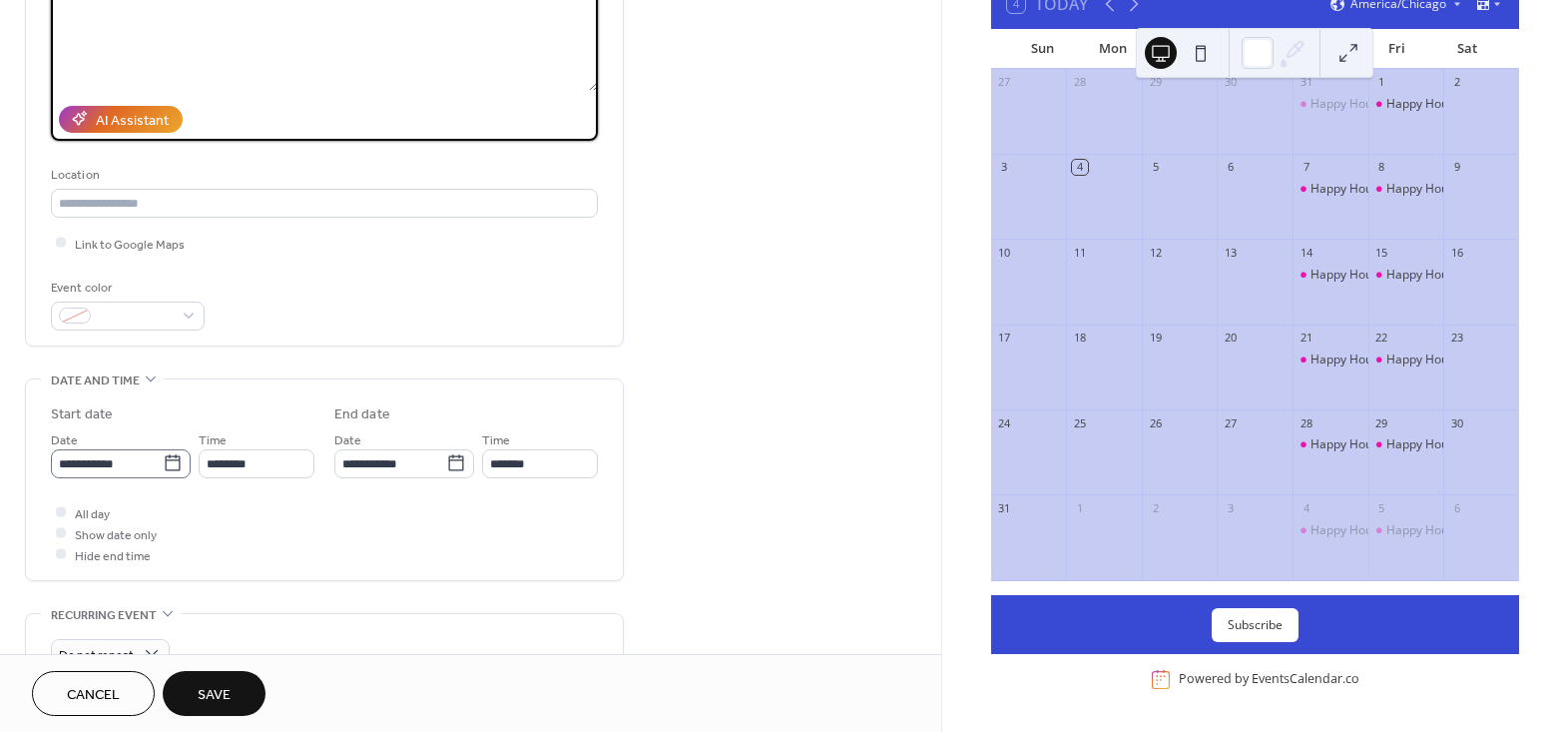 type on "**********" 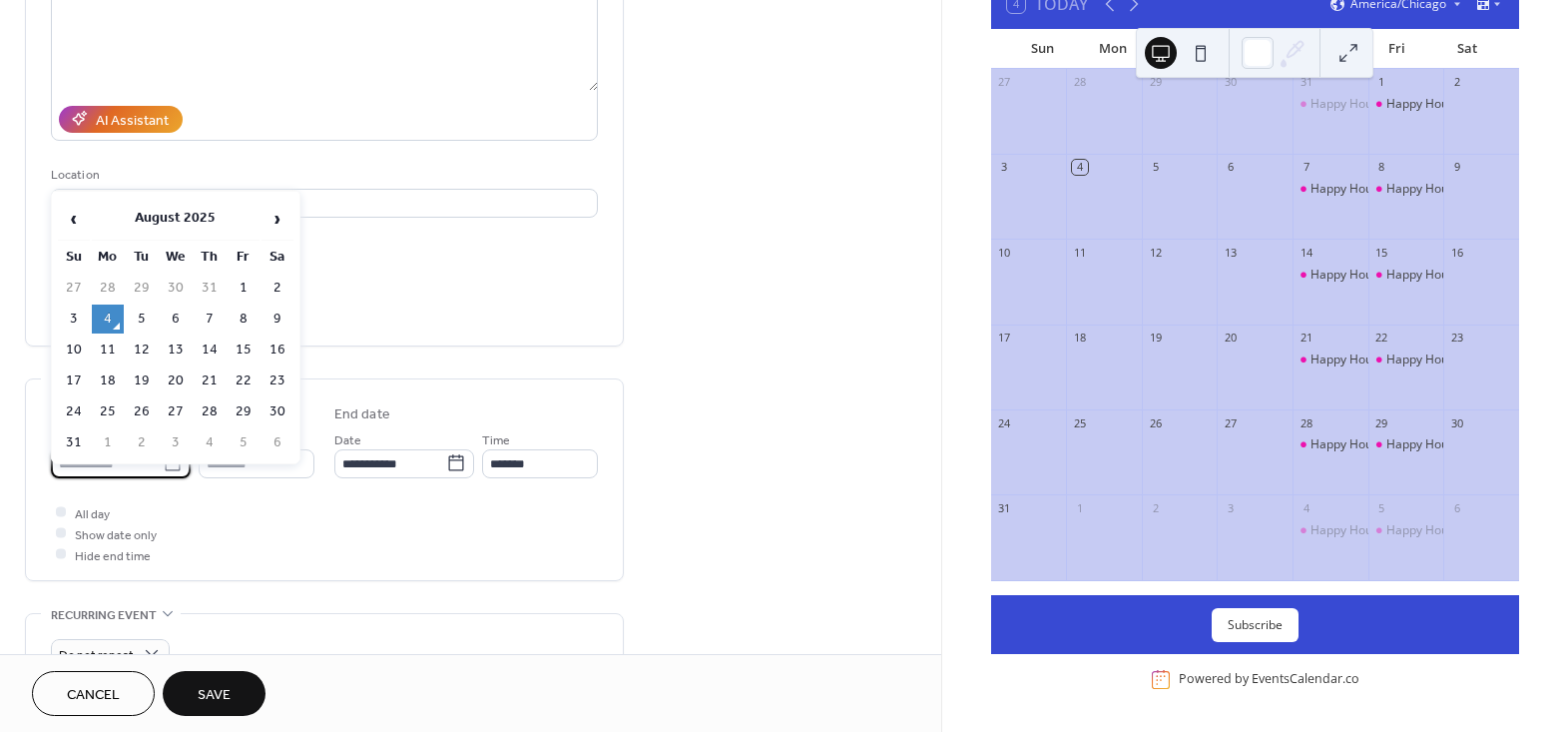 click on "**********" at bounding box center (784, 366) 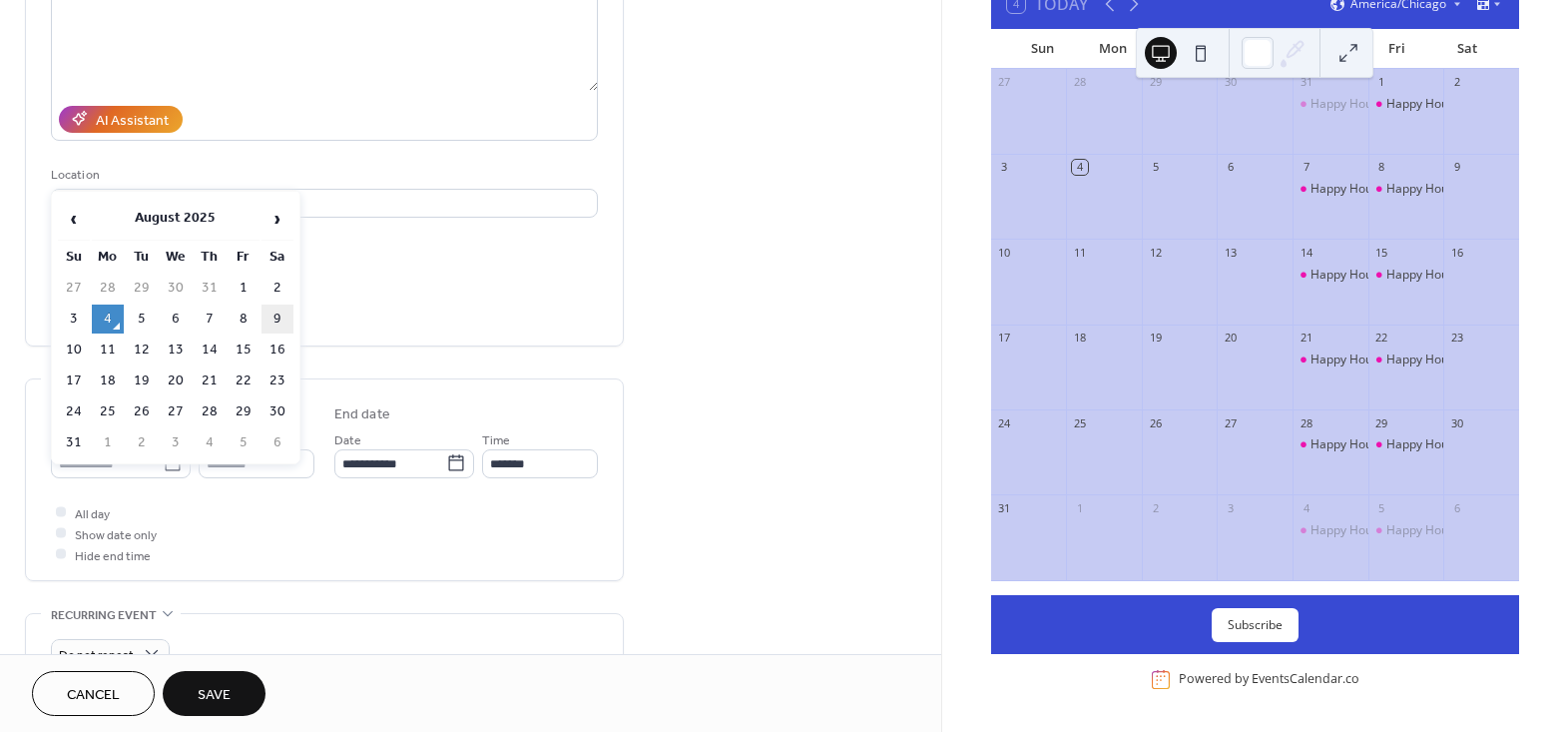 click on "9" at bounding box center (277, 319) 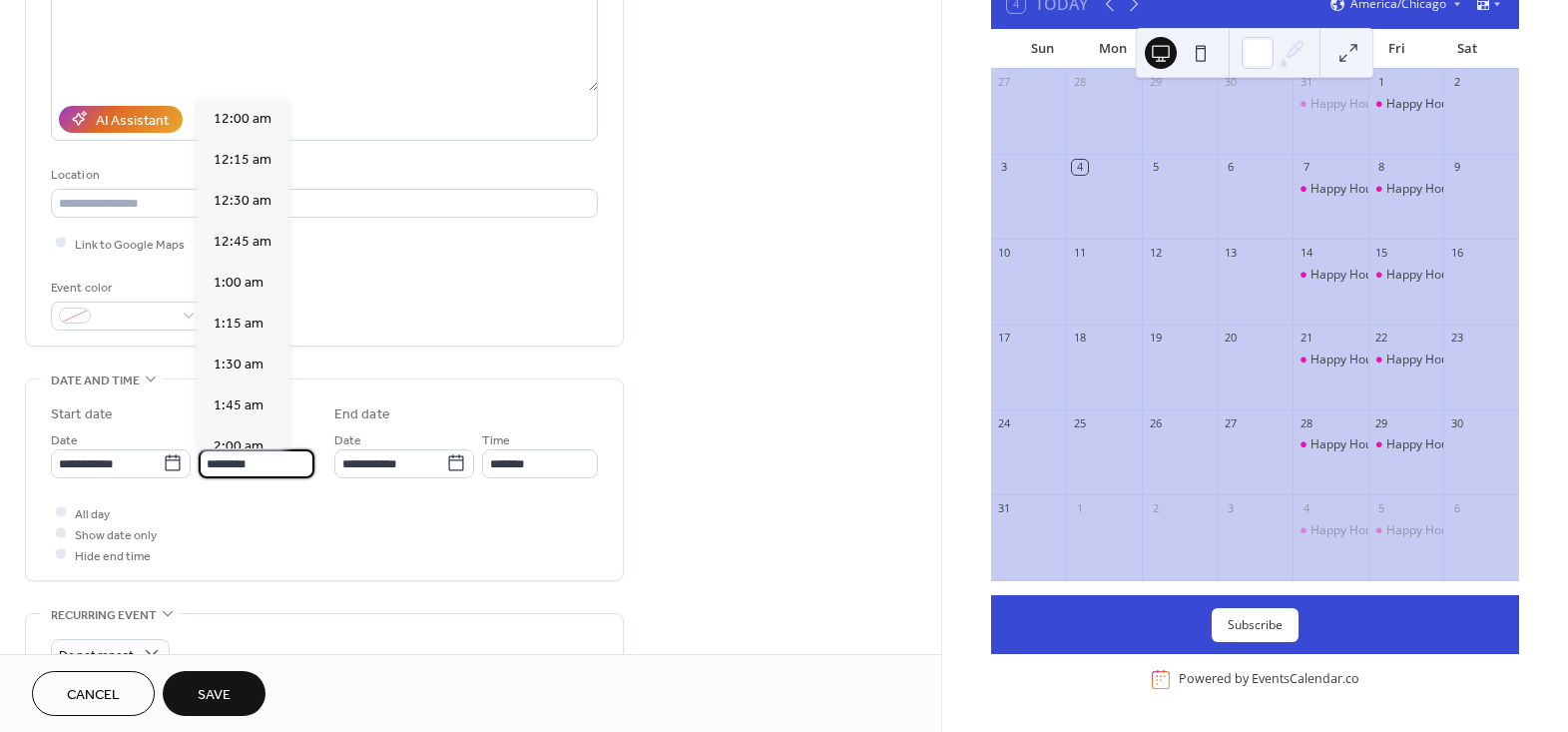 click on "********" at bounding box center (257, 463) 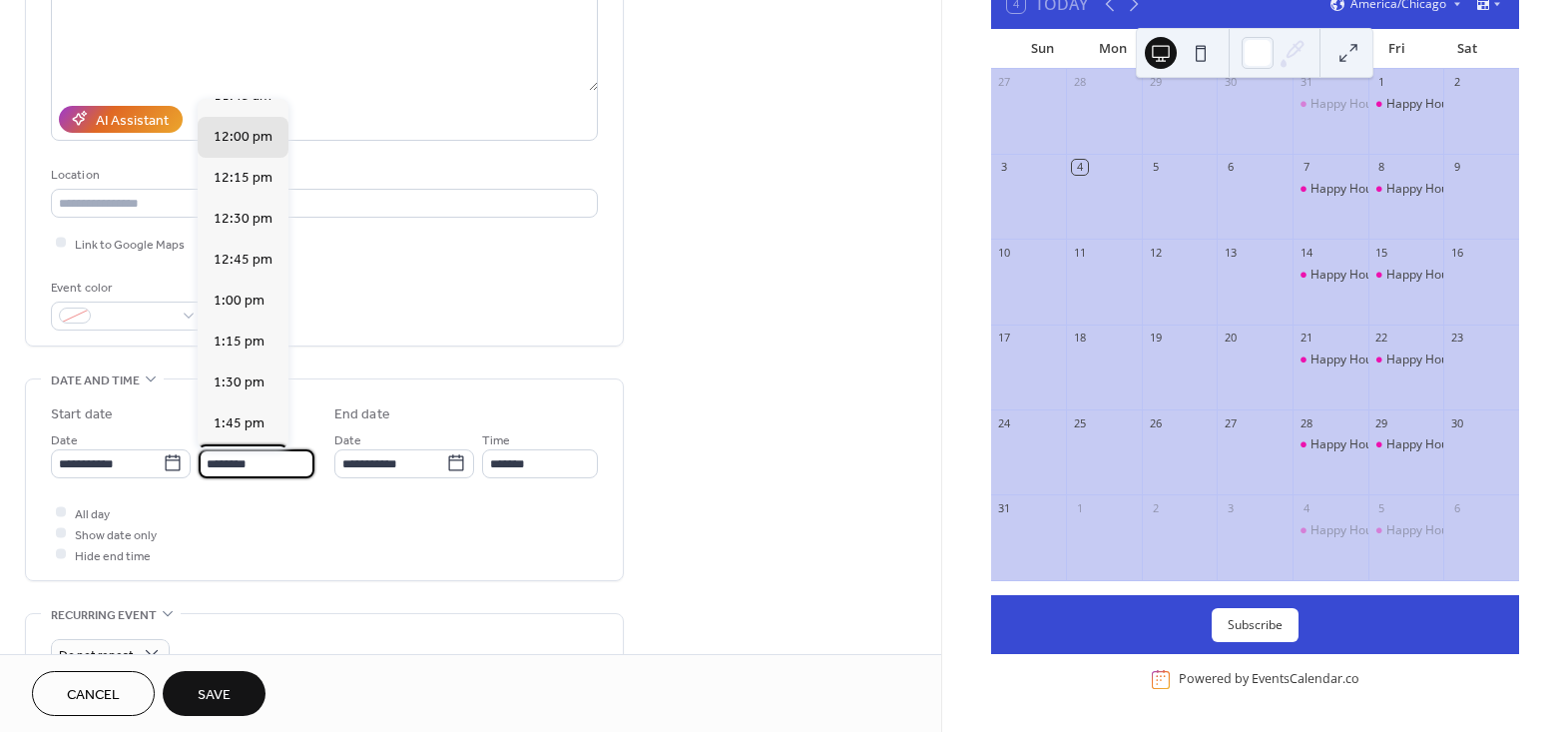 click on "2:00 pm" at bounding box center (243, 464) 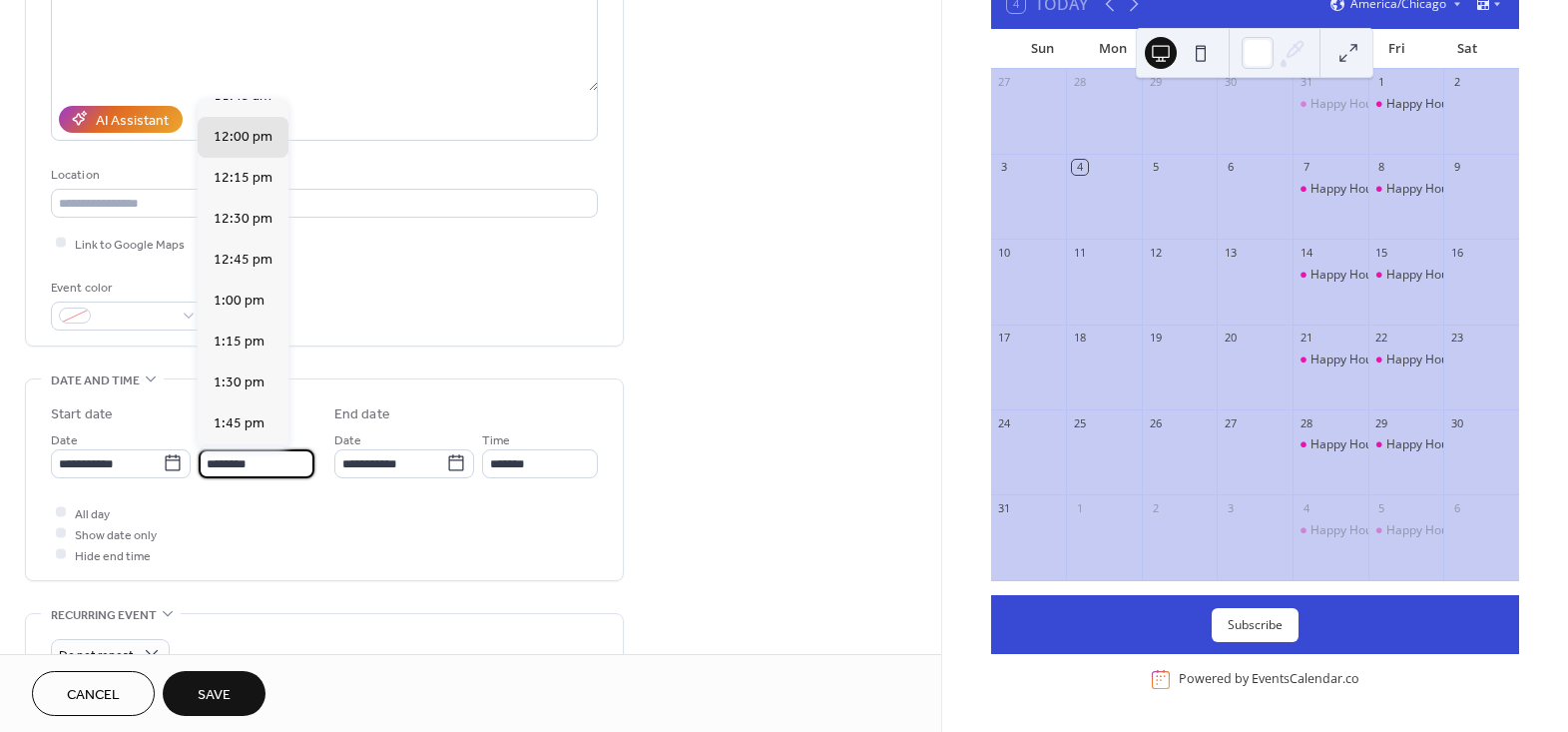 type on "*******" 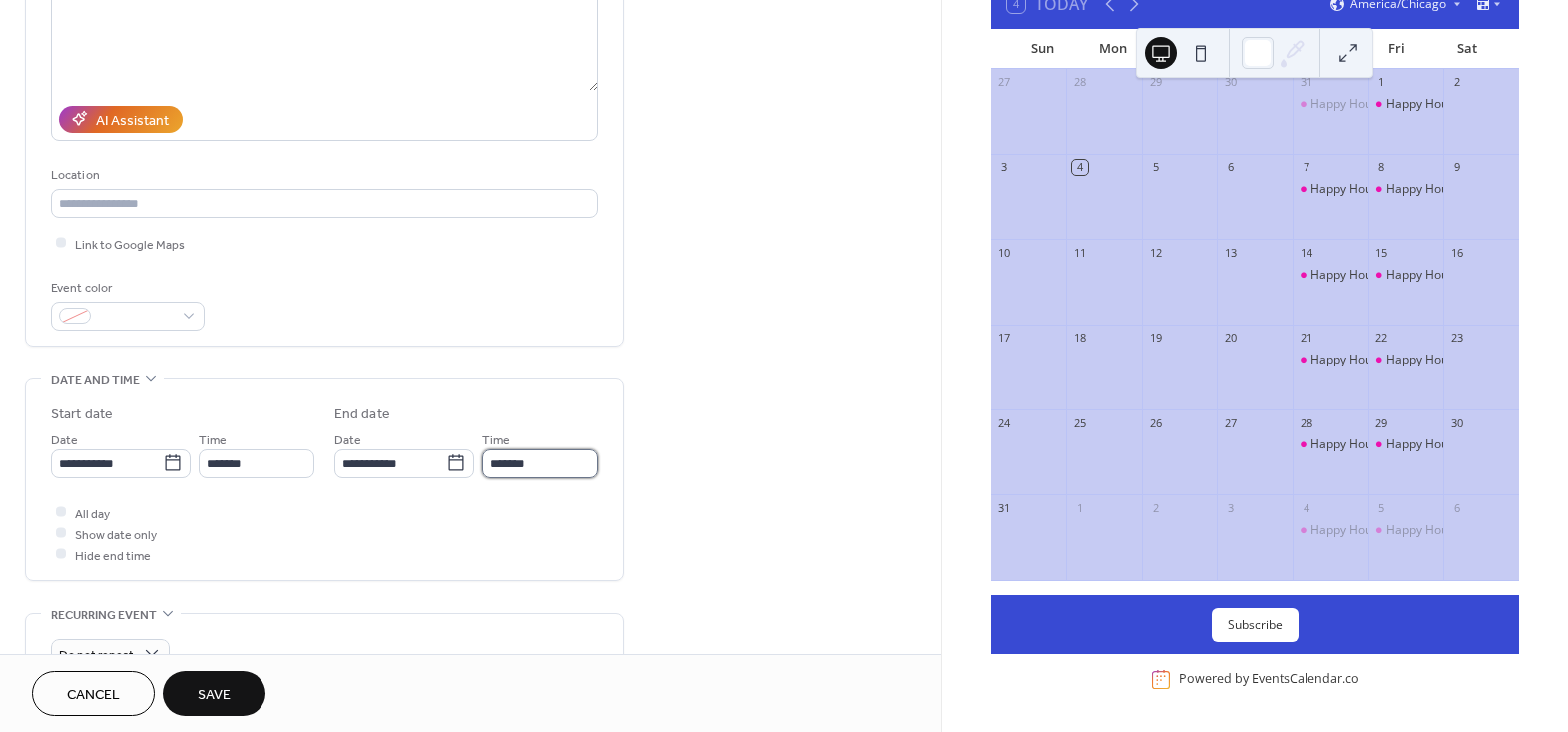 click on "*******" at bounding box center (540, 463) 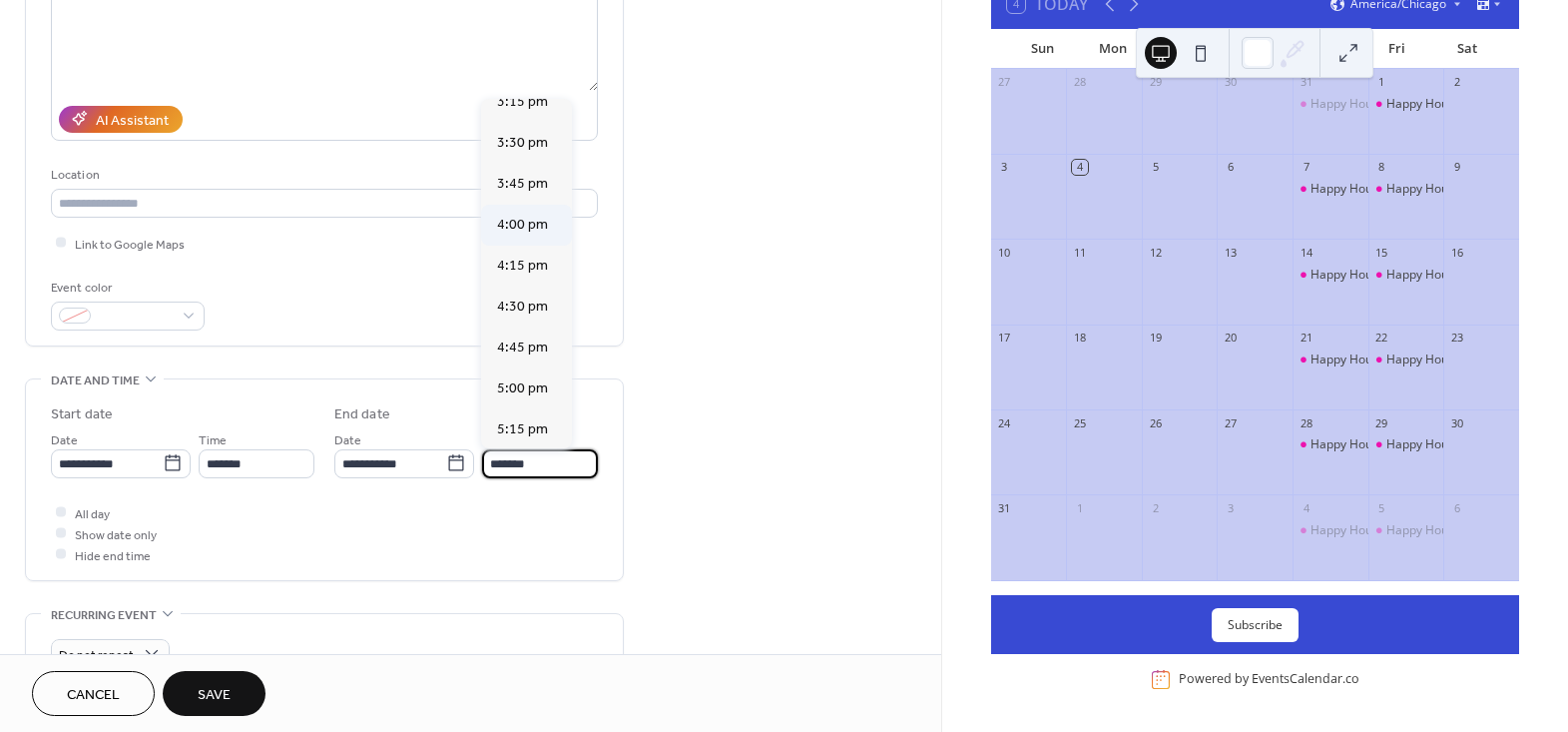 scroll, scrollTop: 272, scrollLeft: 0, axis: vertical 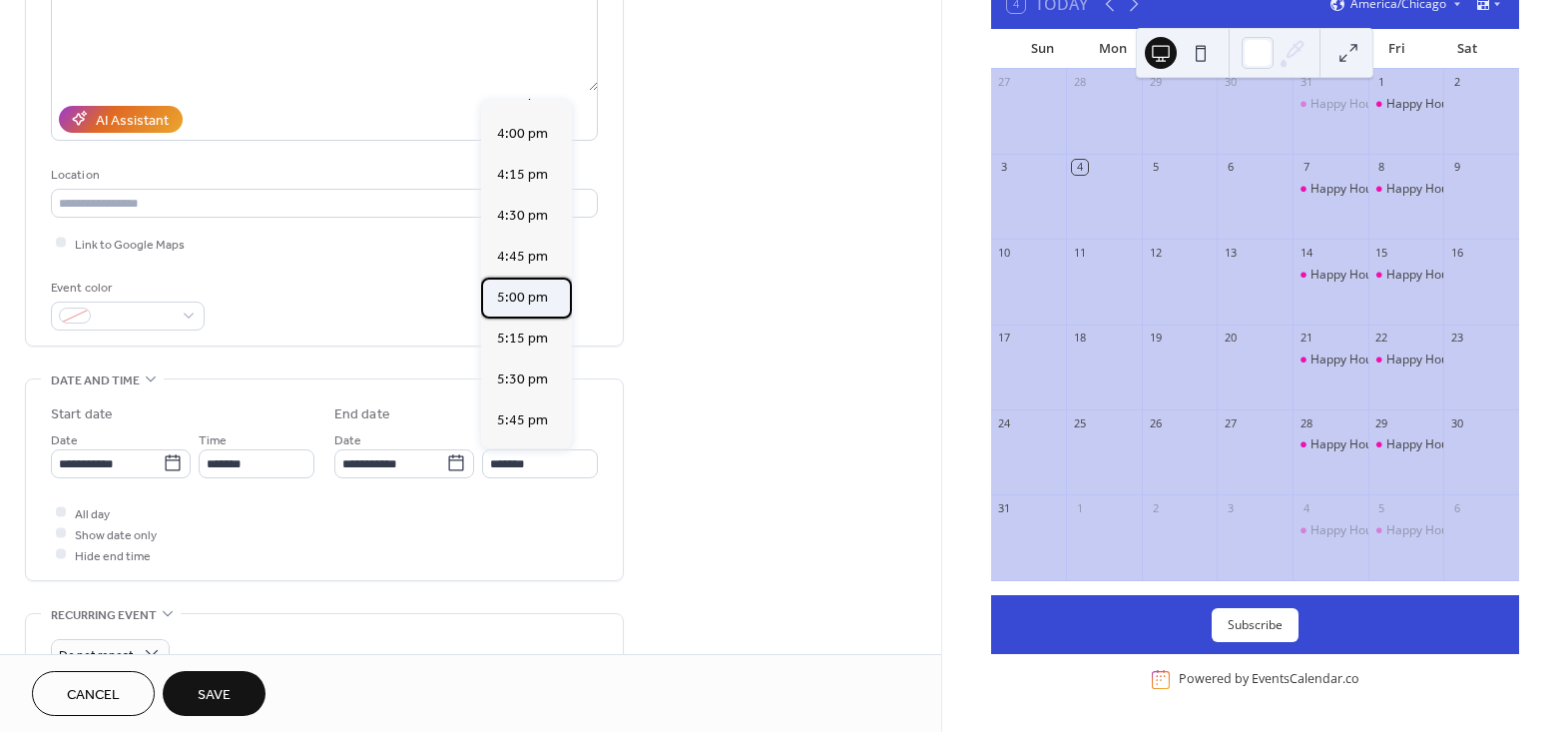 click on "5:00 pm" at bounding box center [522, 297] 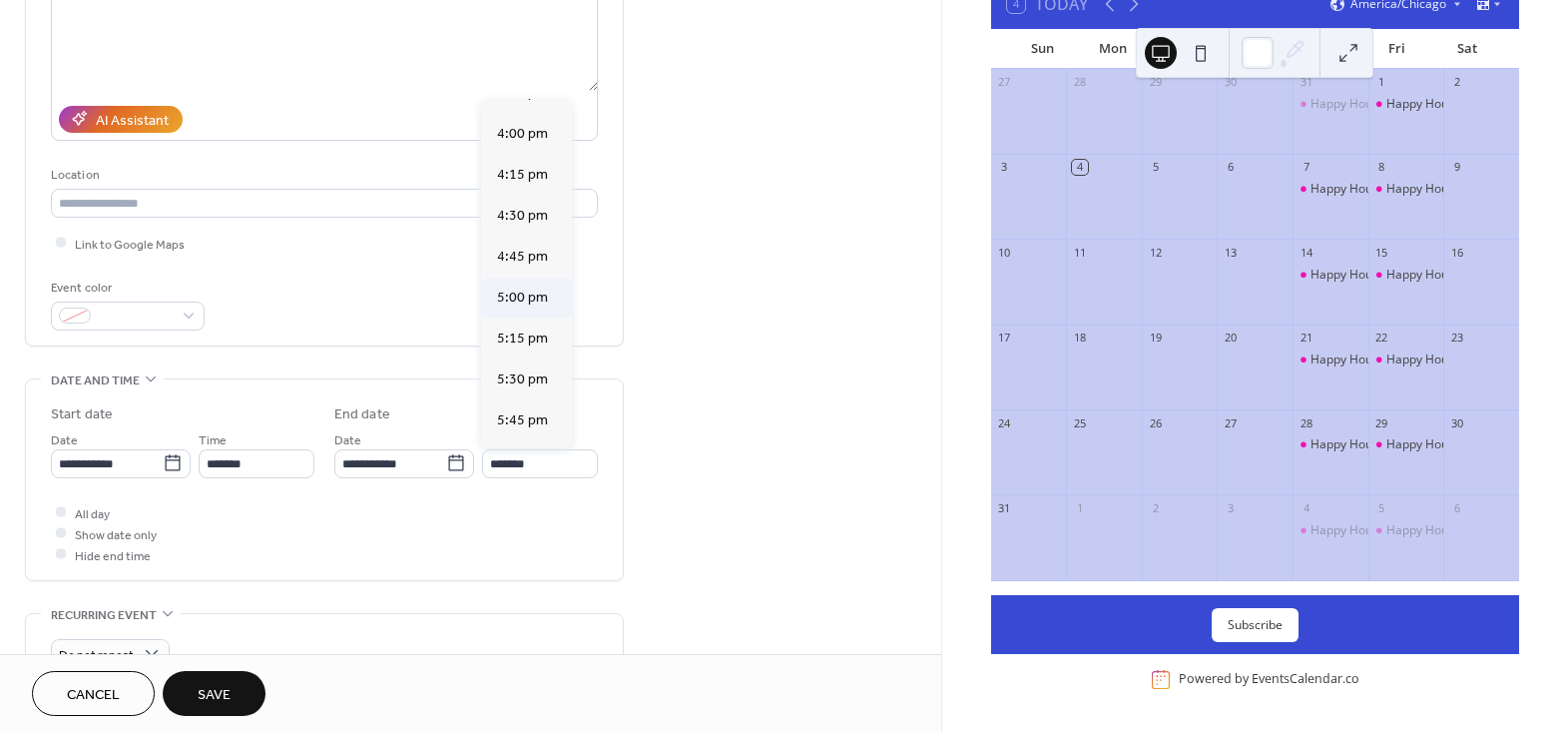 type on "*******" 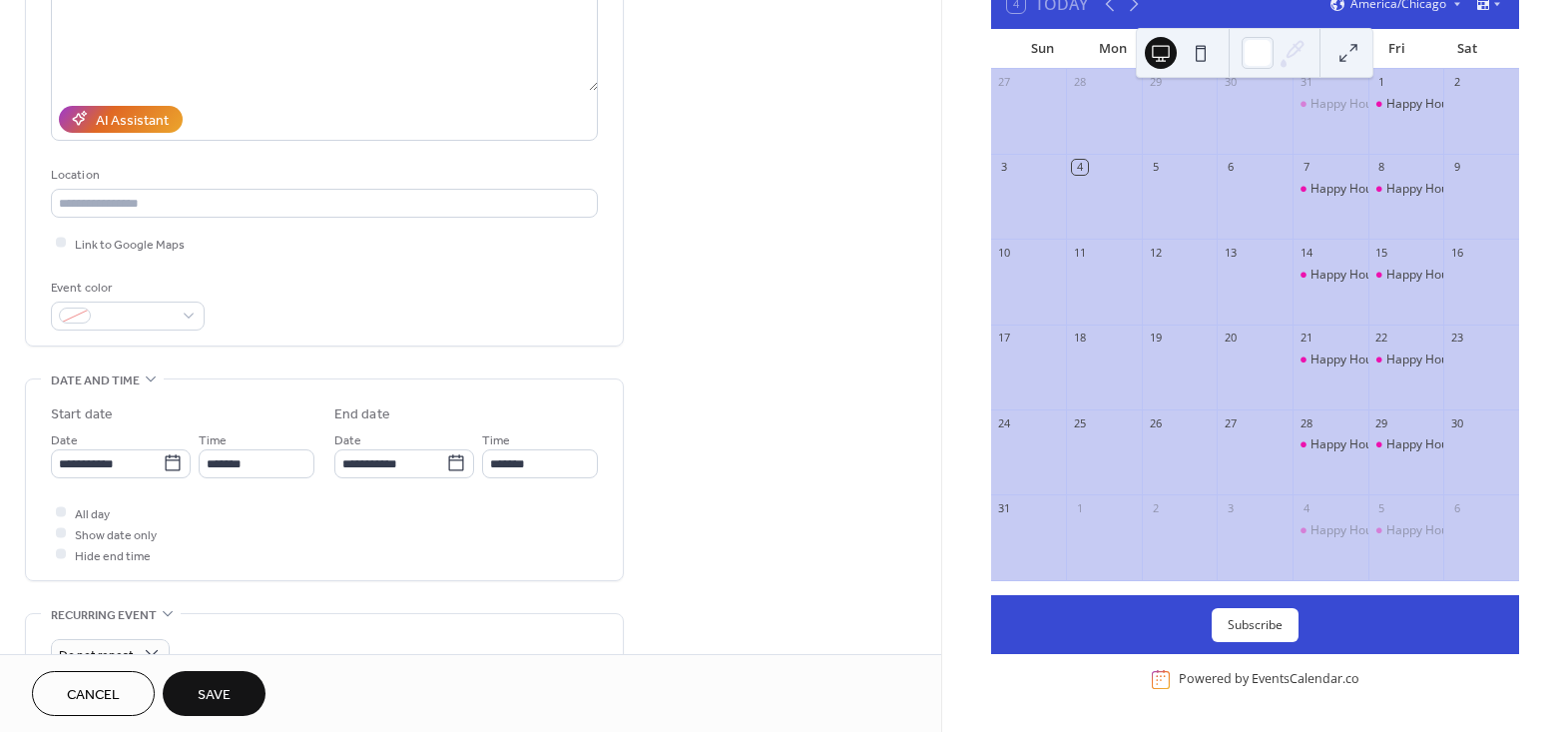 click on "Save" at bounding box center (214, 693) 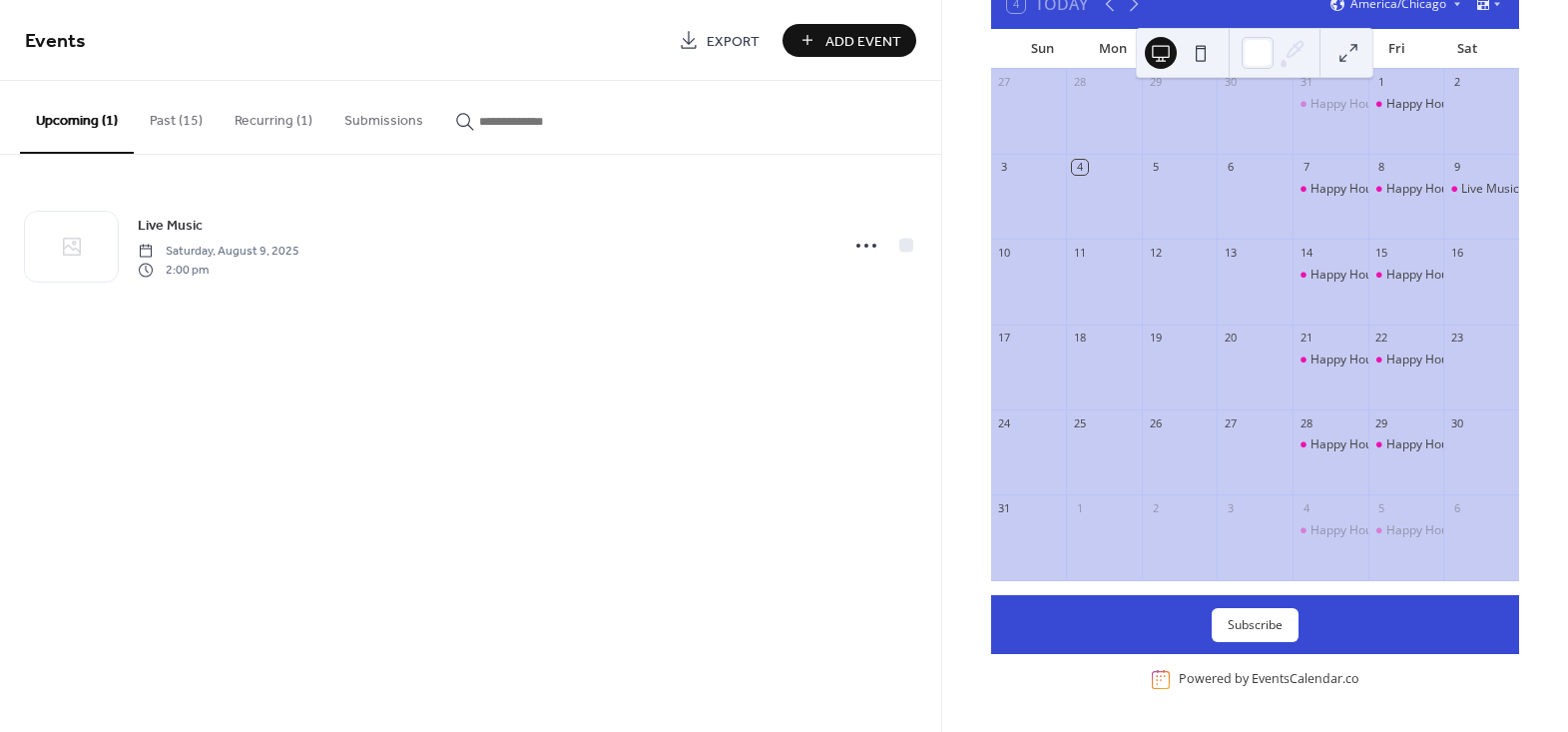 click at bounding box center (1481, 292) 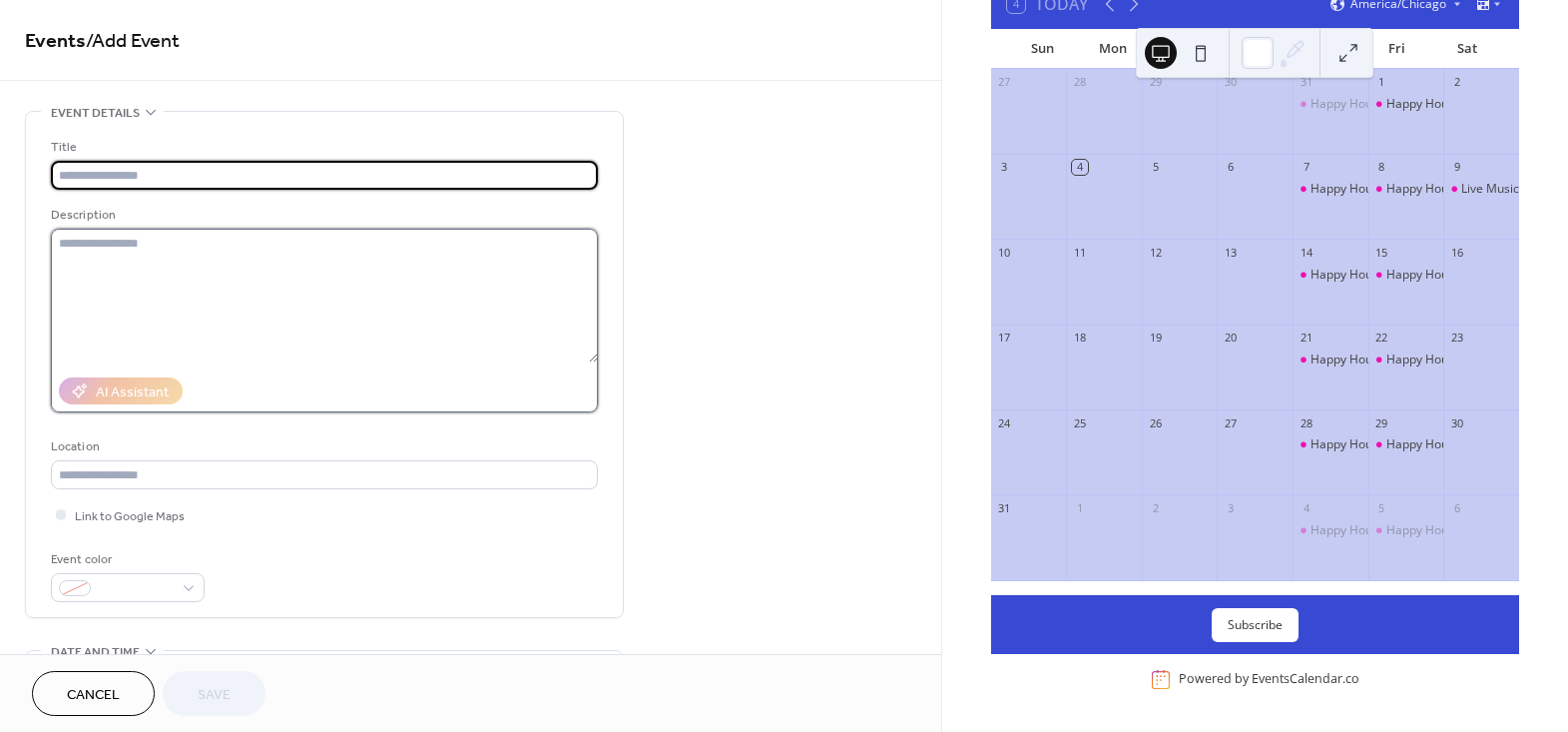 click at bounding box center (324, 296) 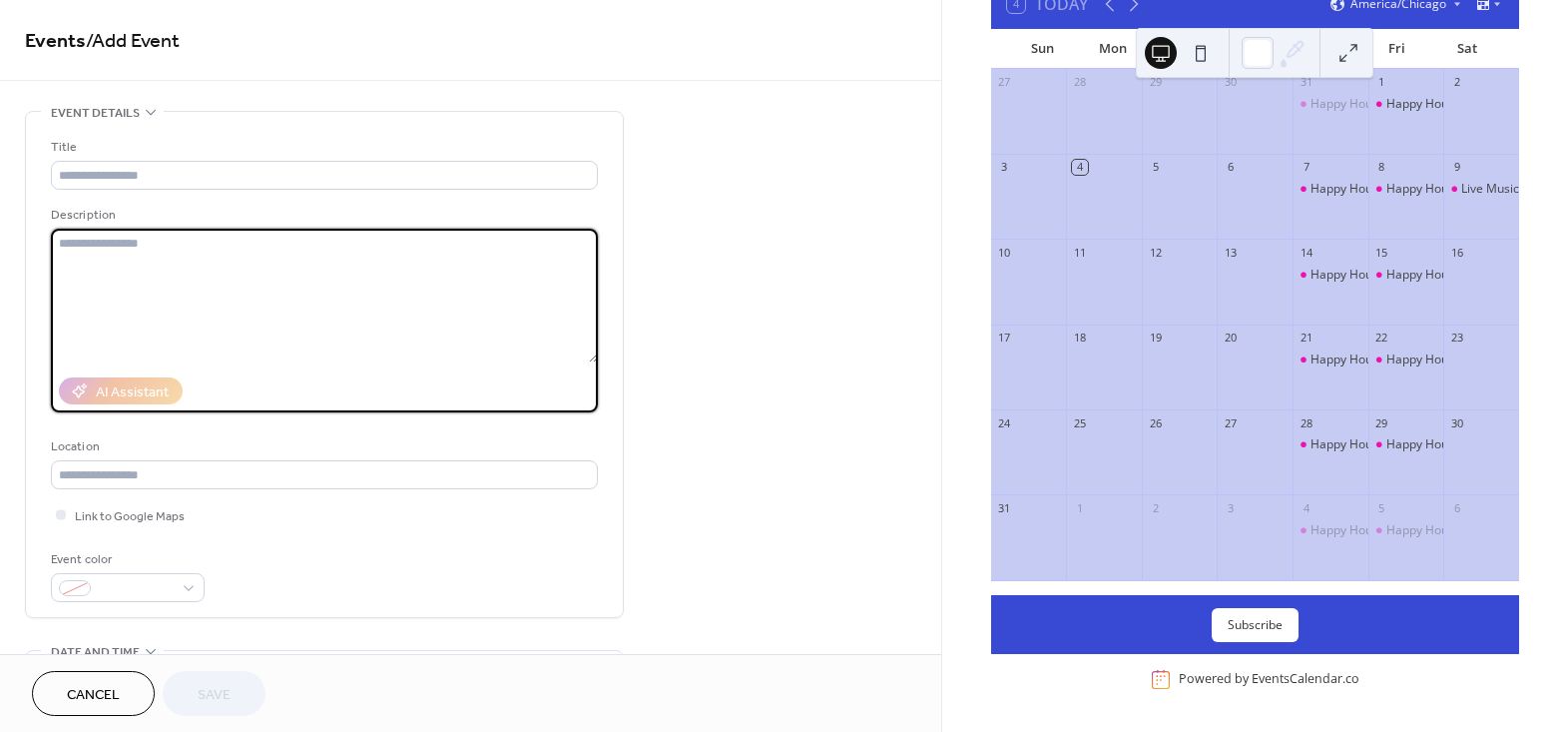 paste on "**********" 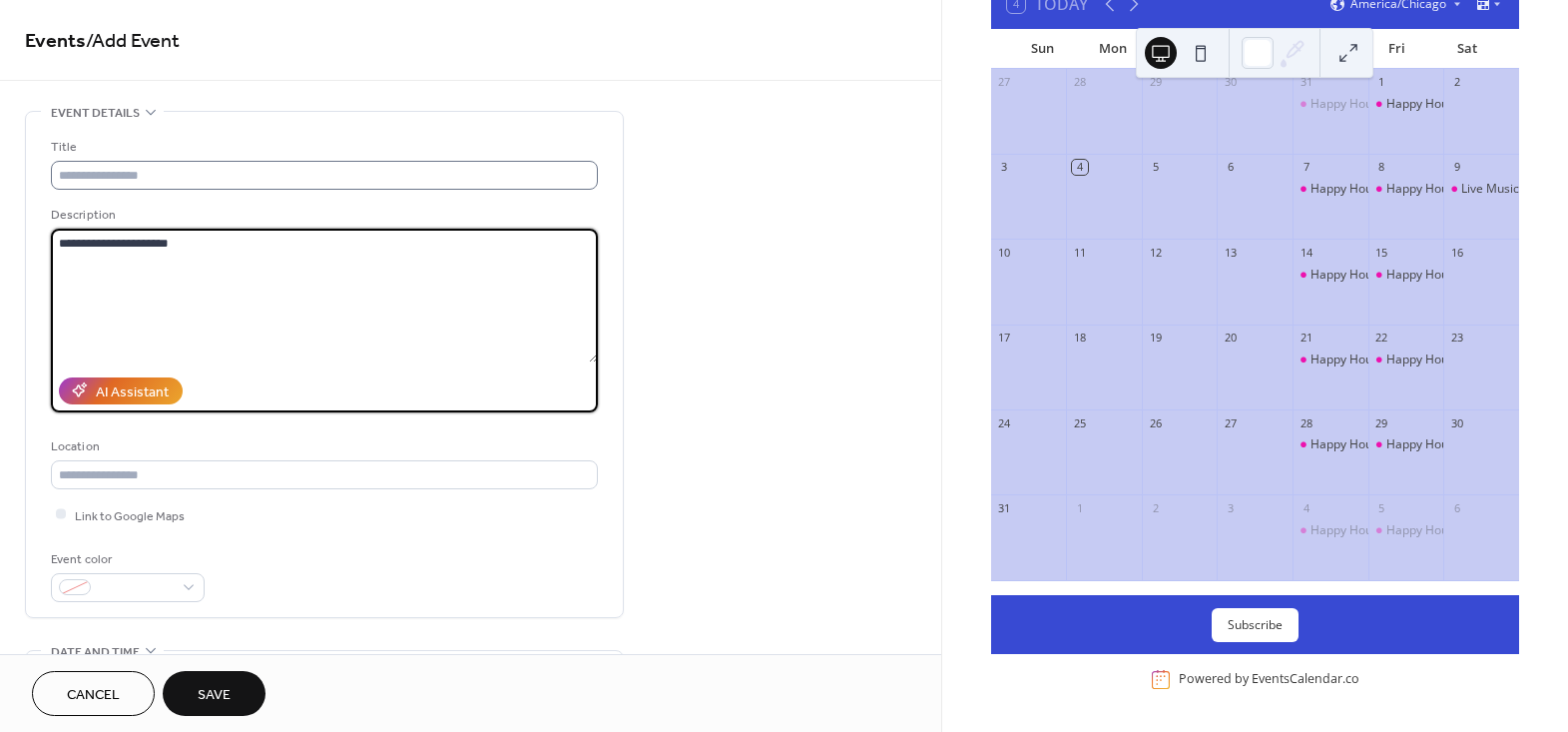 type on "**********" 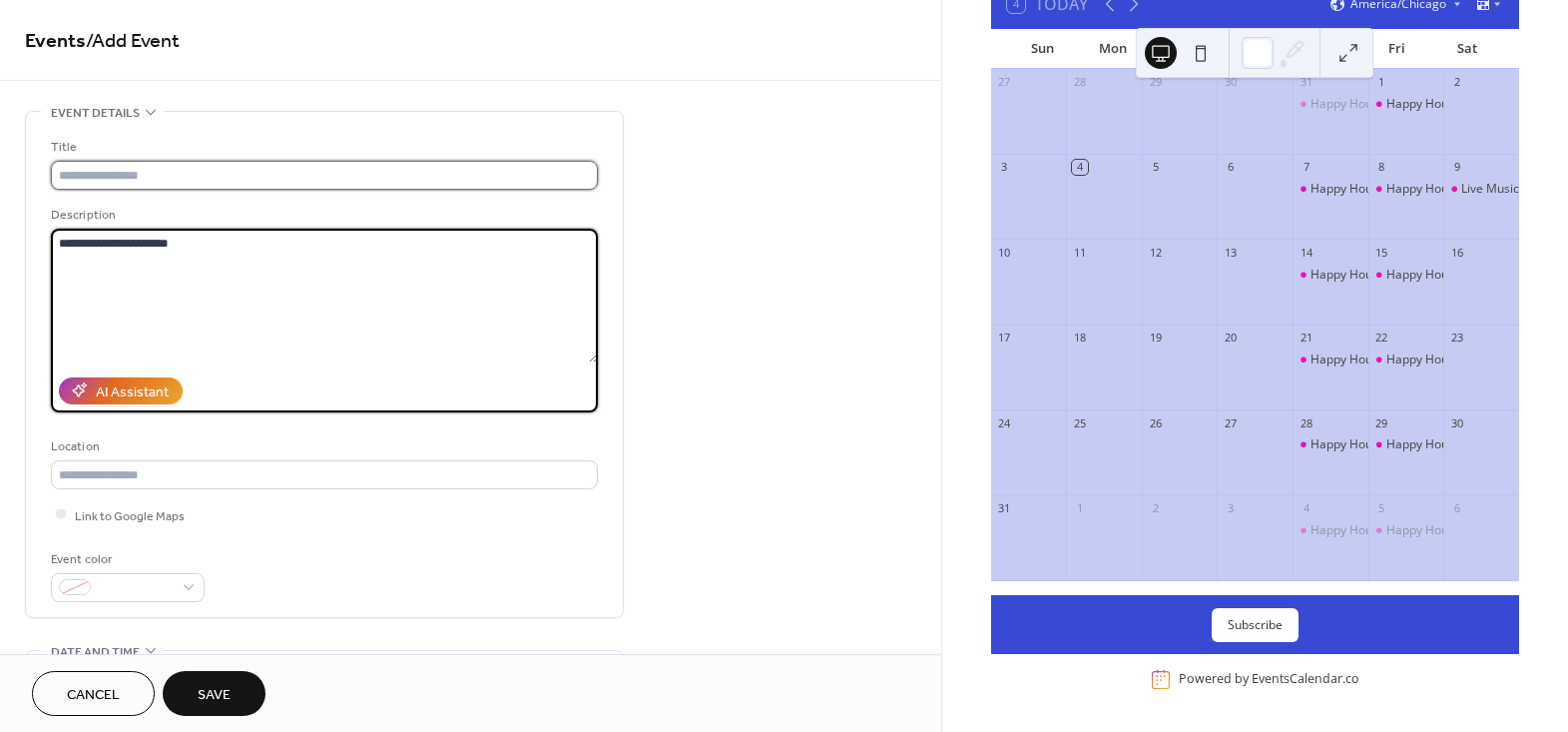 click at bounding box center [324, 175] 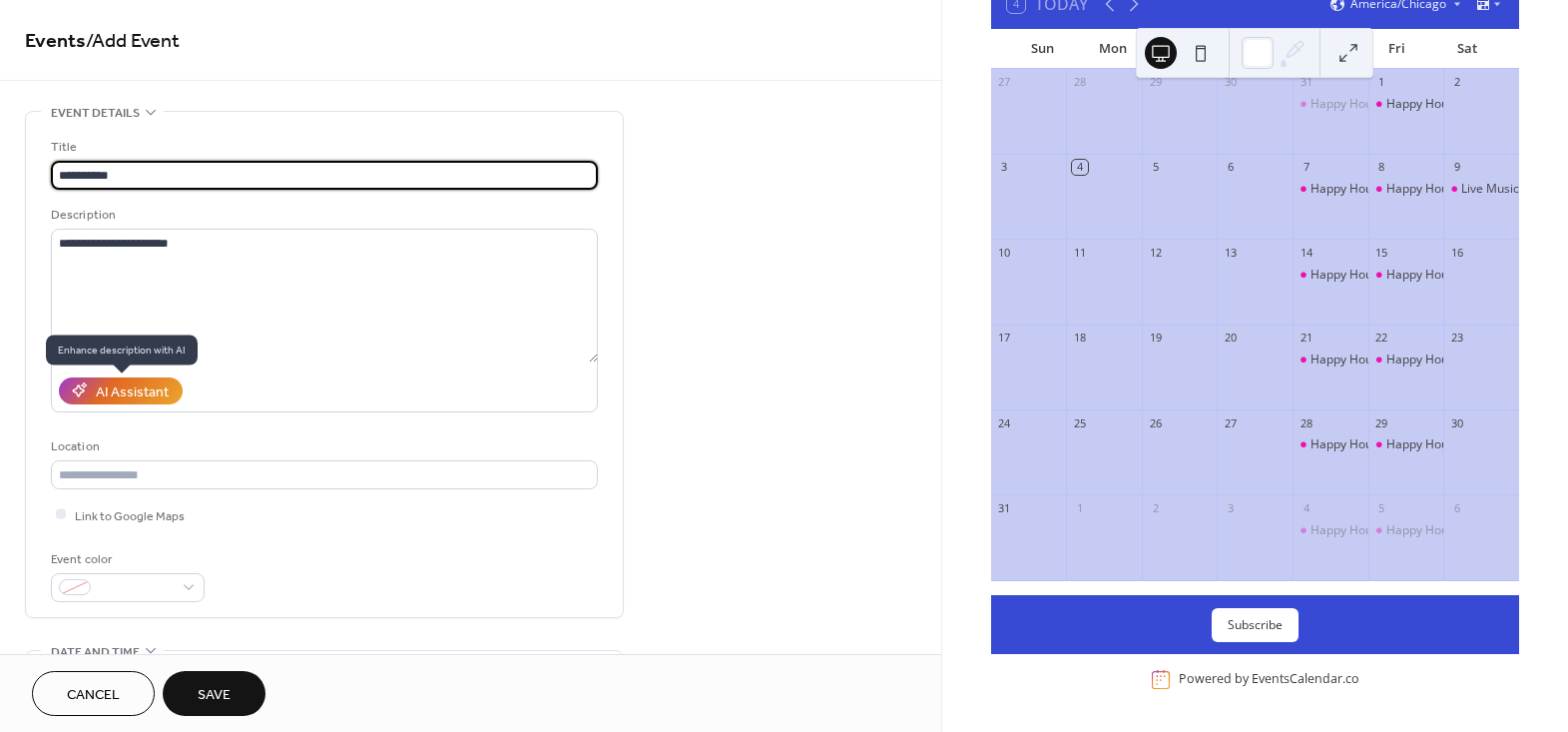 scroll, scrollTop: 272, scrollLeft: 0, axis: vertical 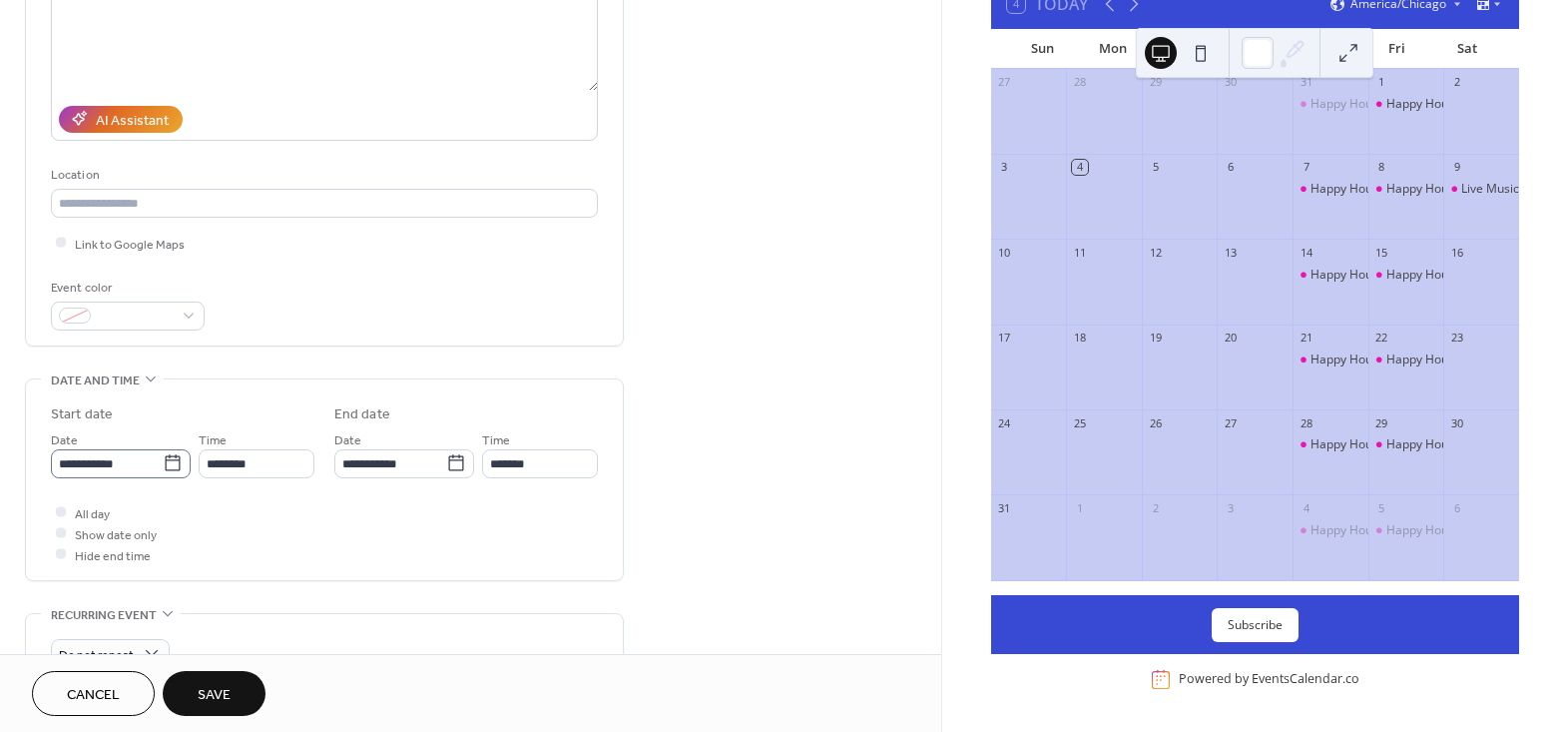 type on "**********" 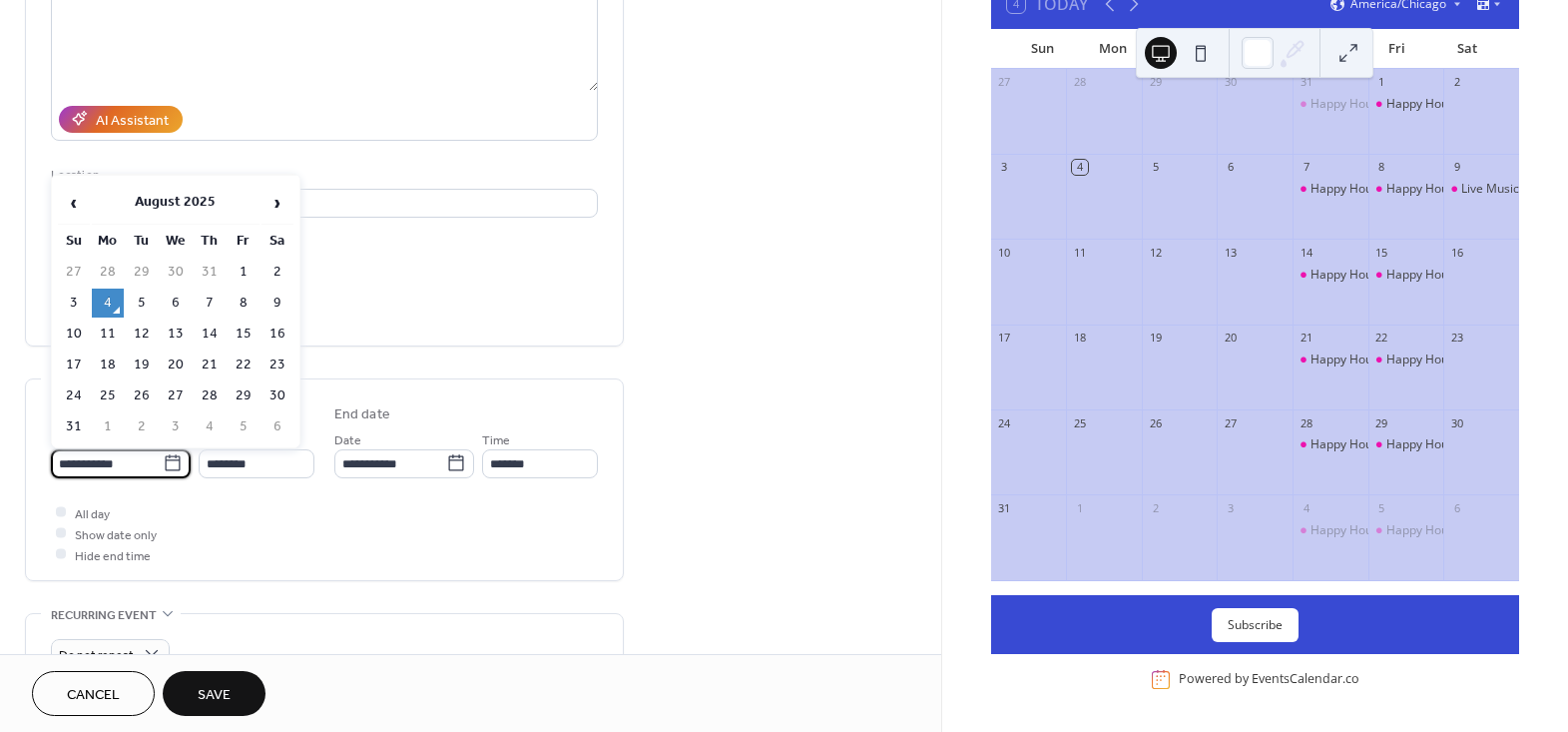 click on "**********" at bounding box center (107, 463) 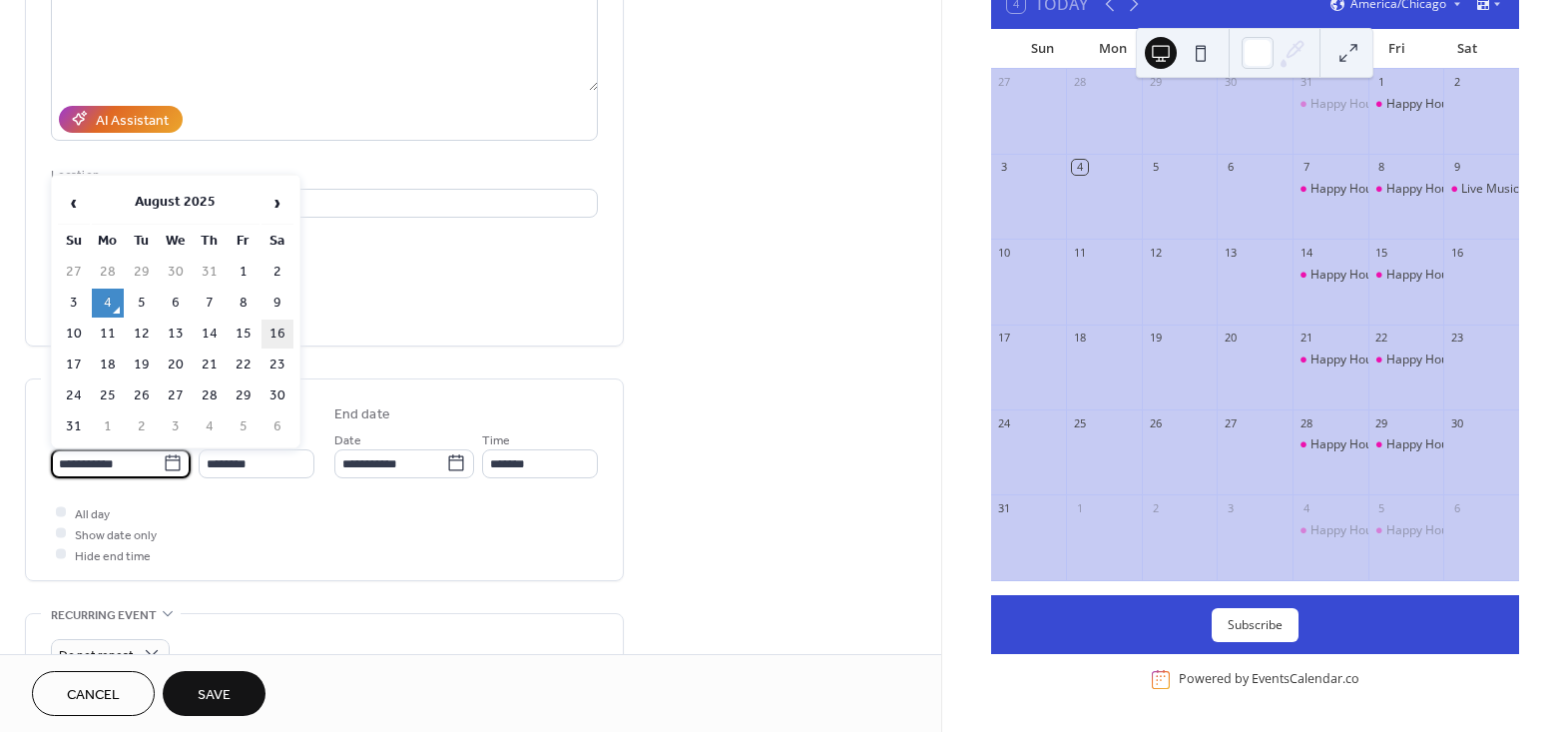 click on "16" at bounding box center [277, 334] 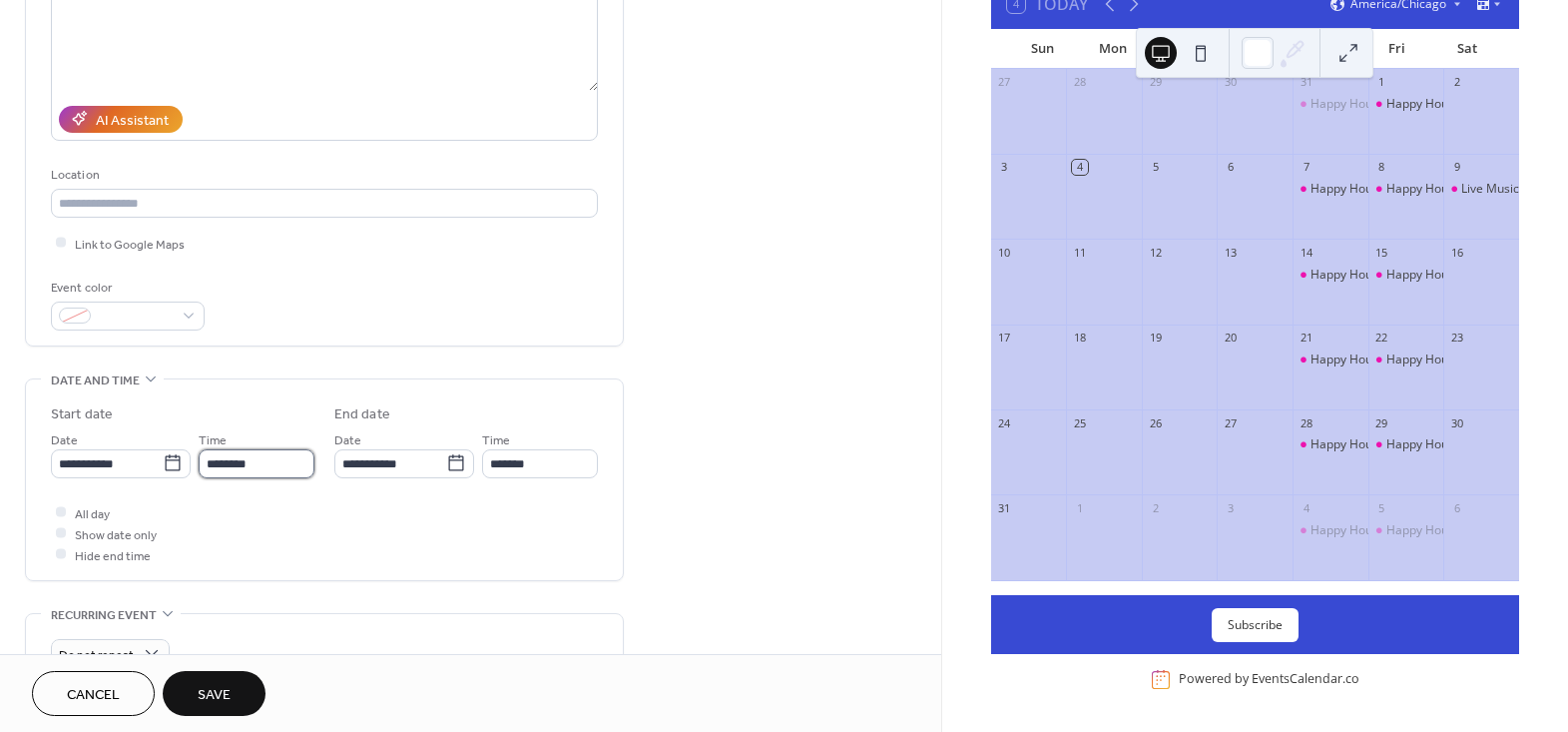 click on "********" at bounding box center (257, 463) 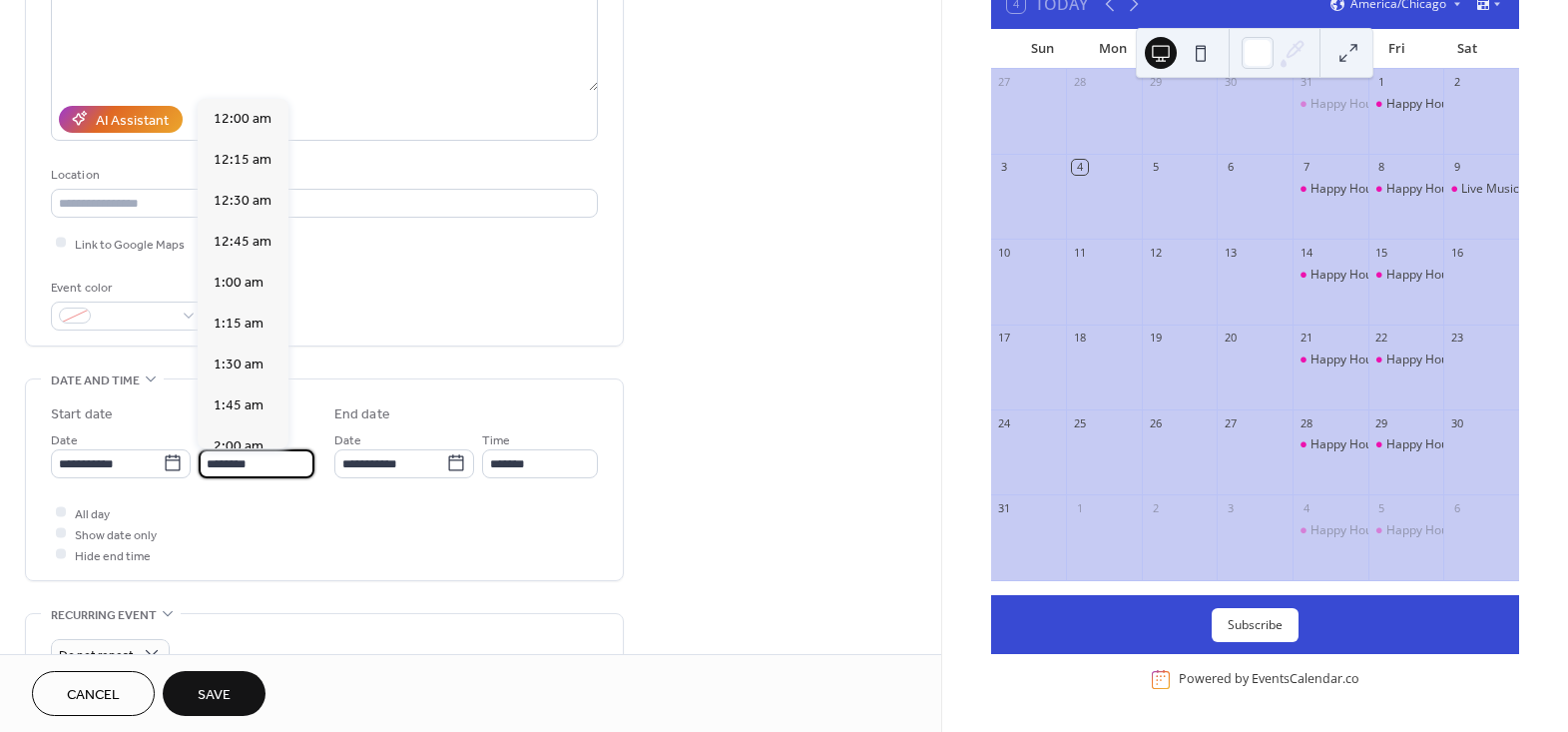 scroll, scrollTop: 1947, scrollLeft: 0, axis: vertical 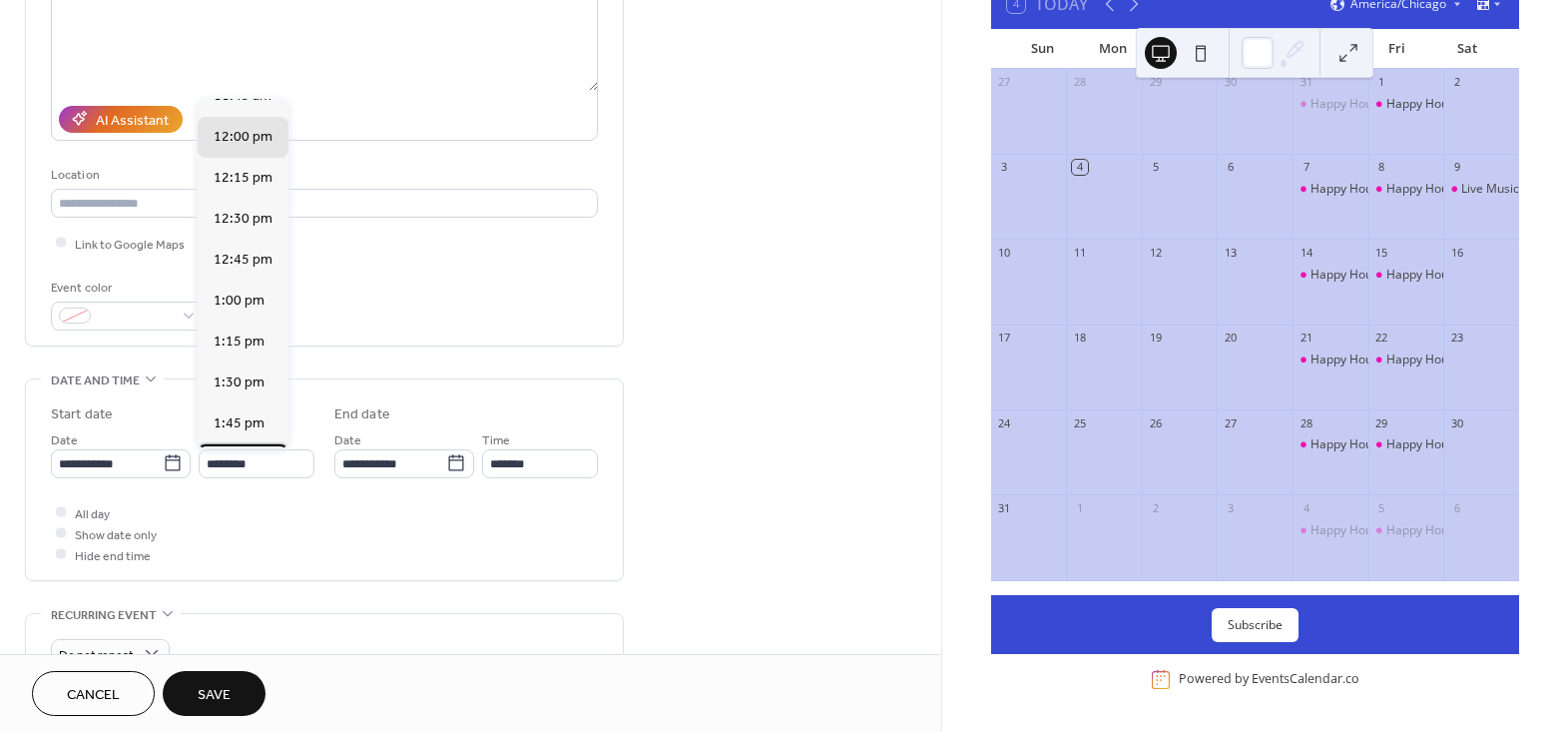 click on "2:00 pm" at bounding box center (243, 464) 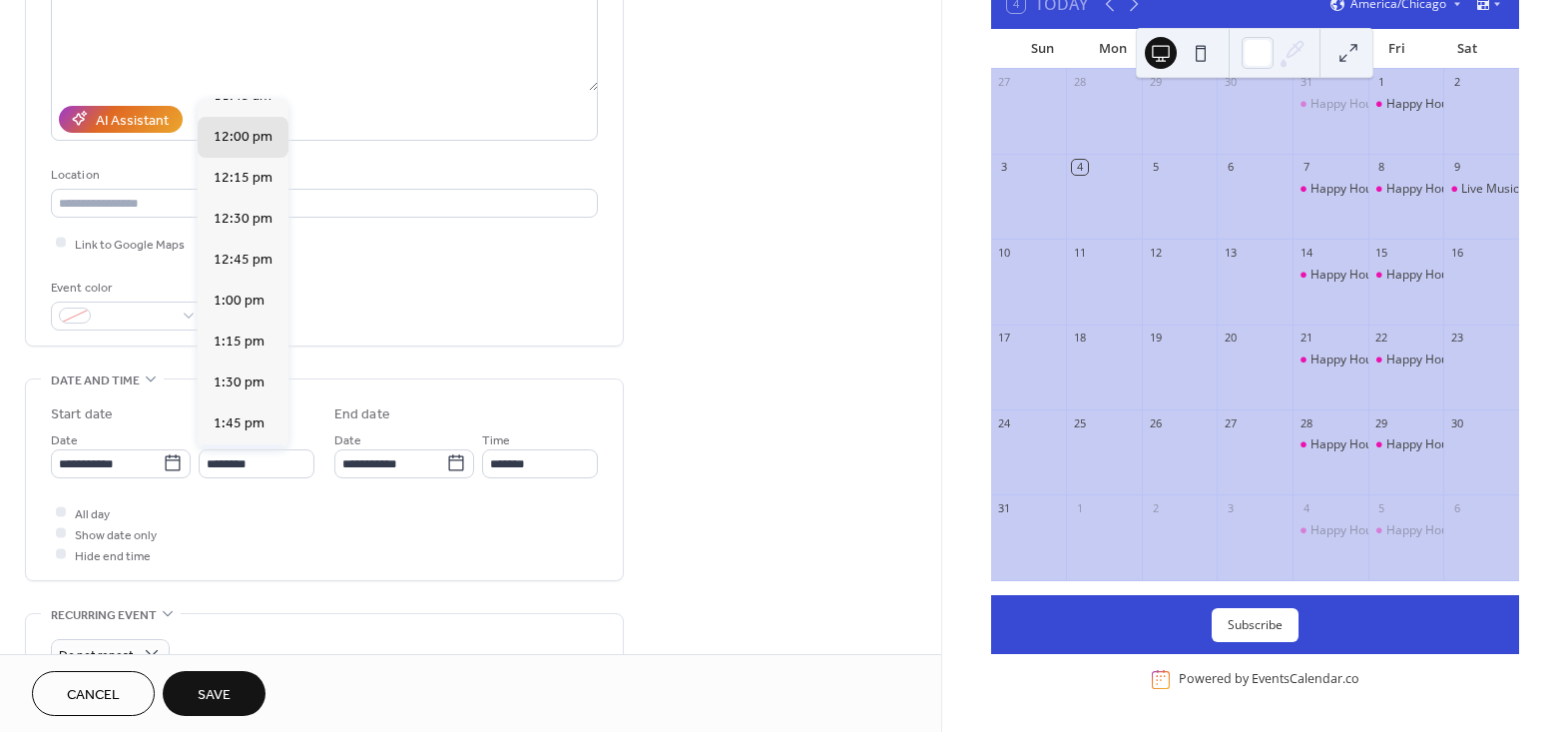 type on "*******" 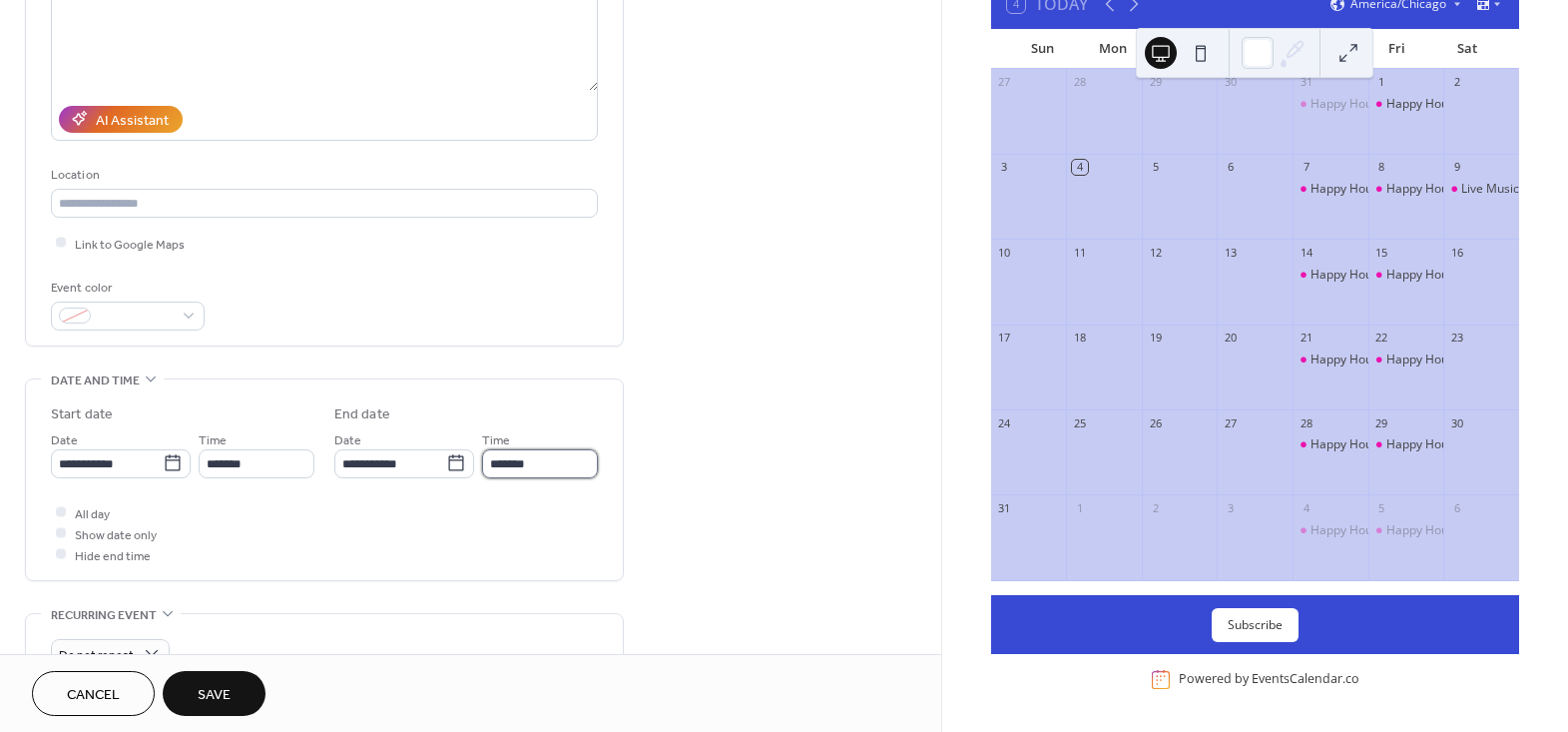 click on "*******" at bounding box center (540, 463) 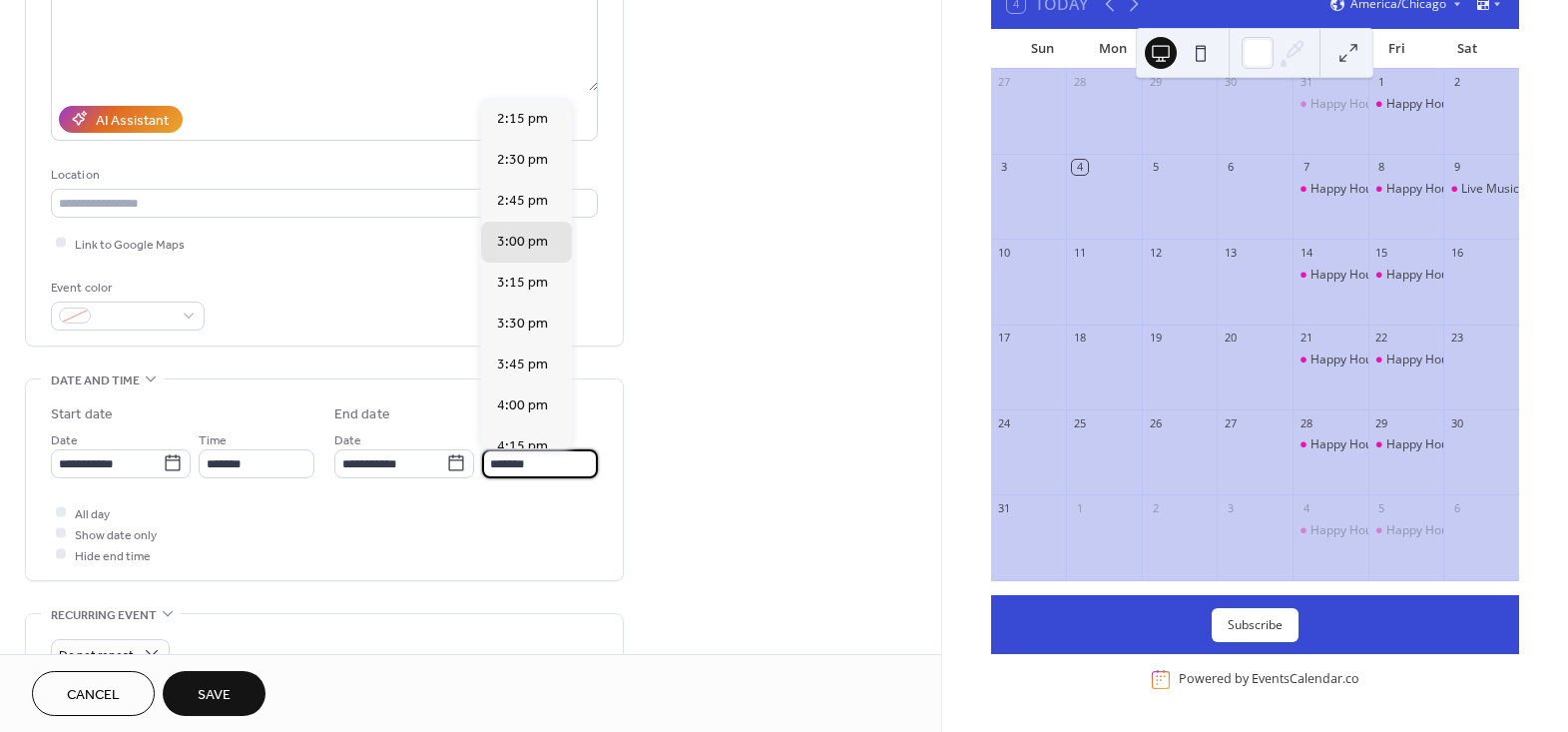 scroll, scrollTop: 0, scrollLeft: 0, axis: both 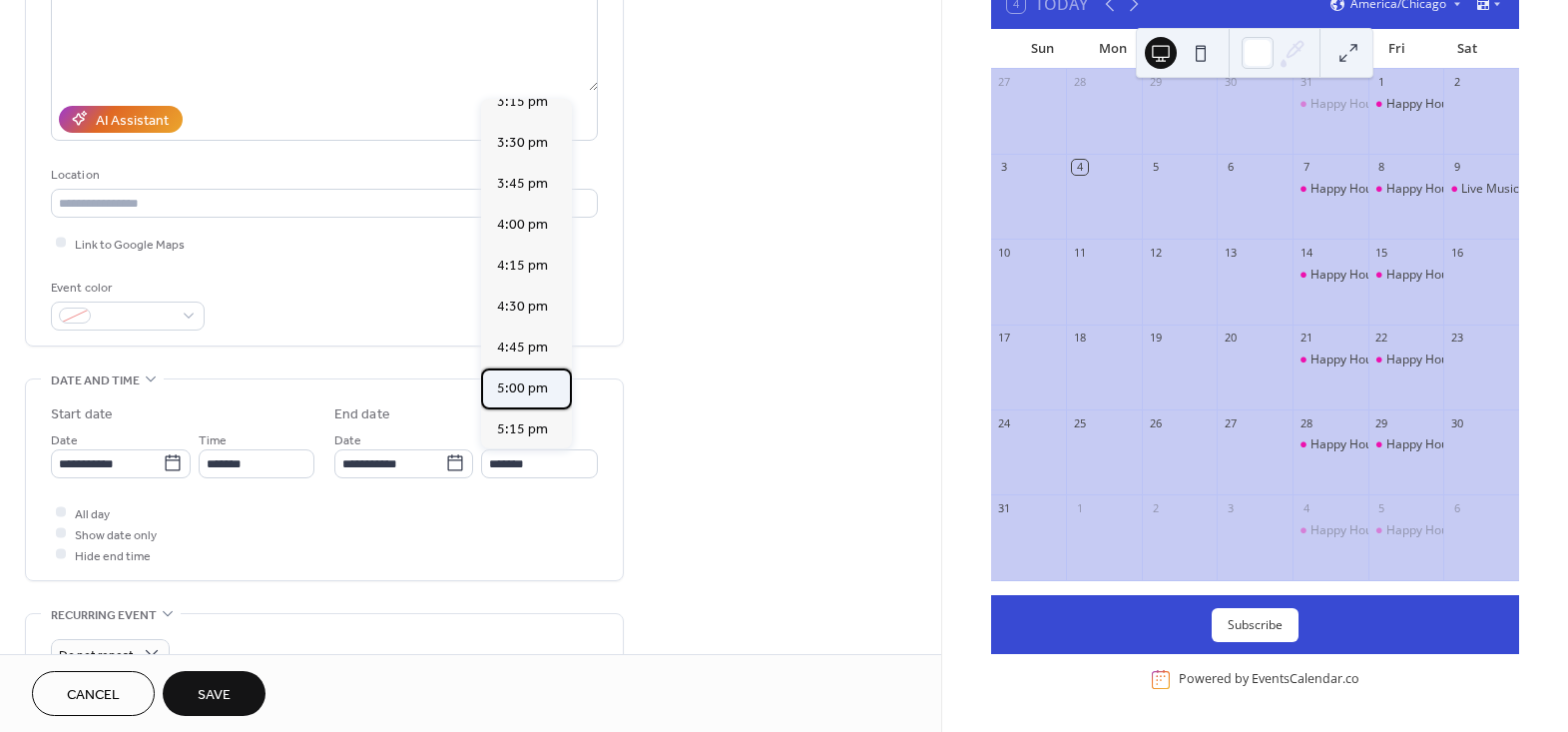 click on "5:00 pm" at bounding box center (522, 387) 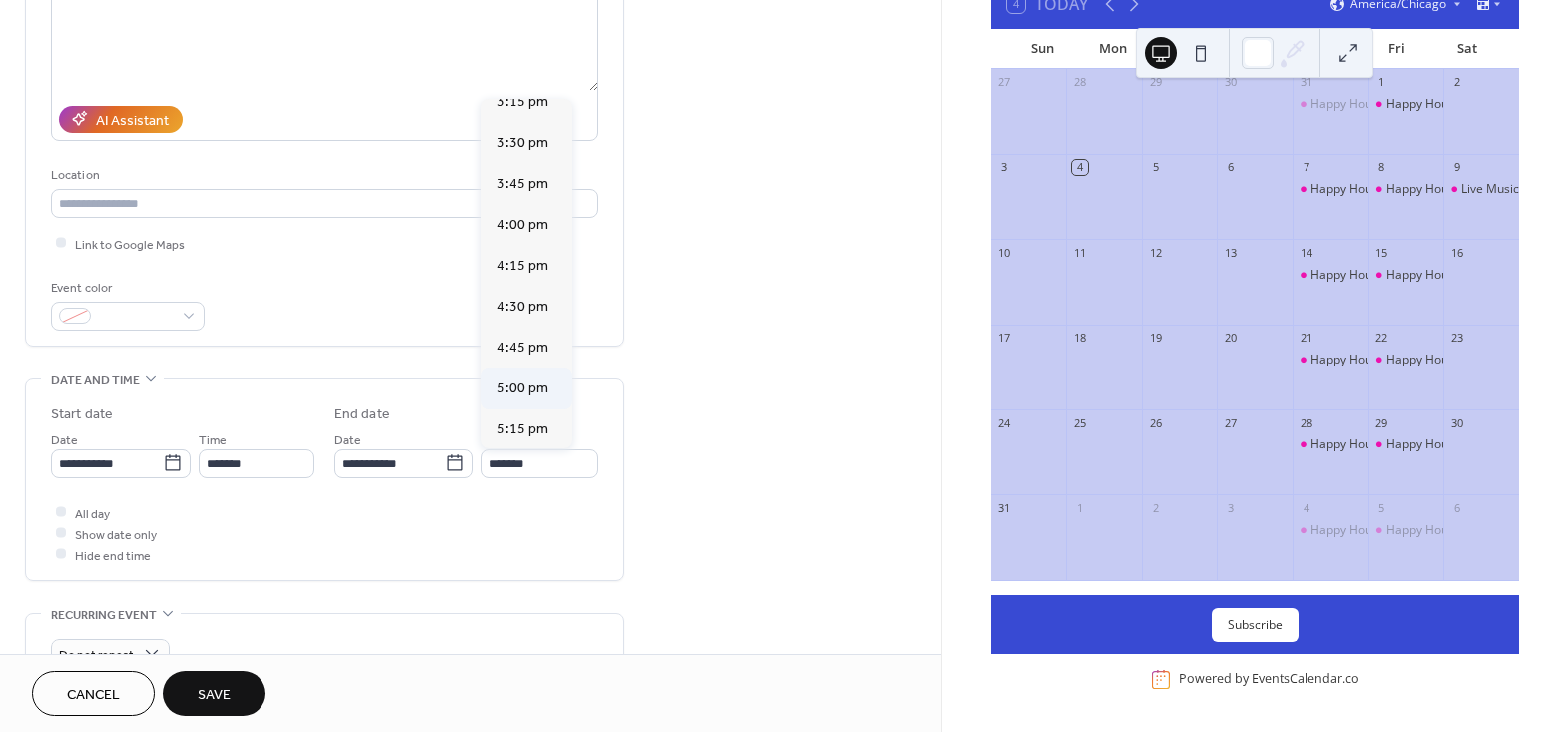 type on "*******" 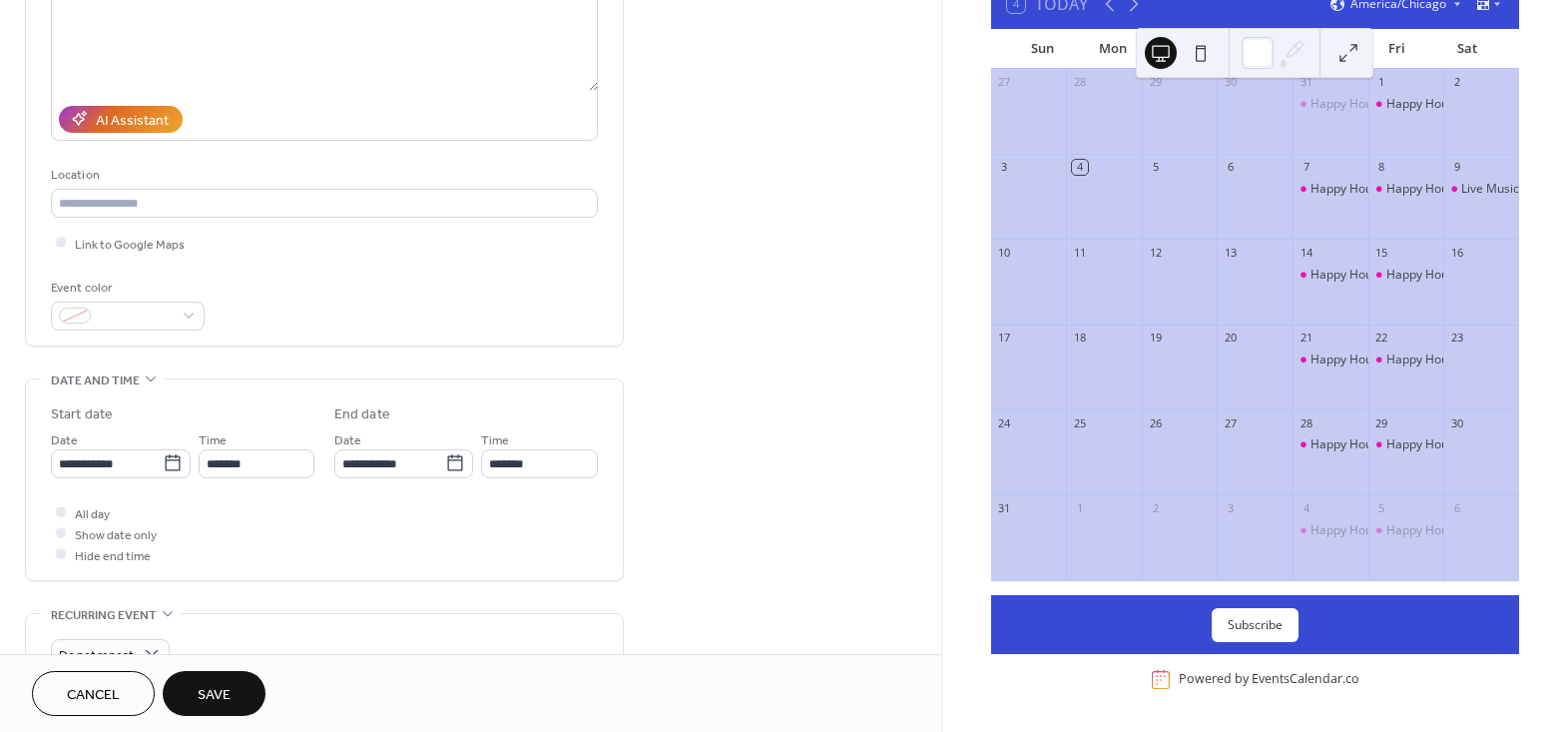 click on "Save" at bounding box center (214, 693) 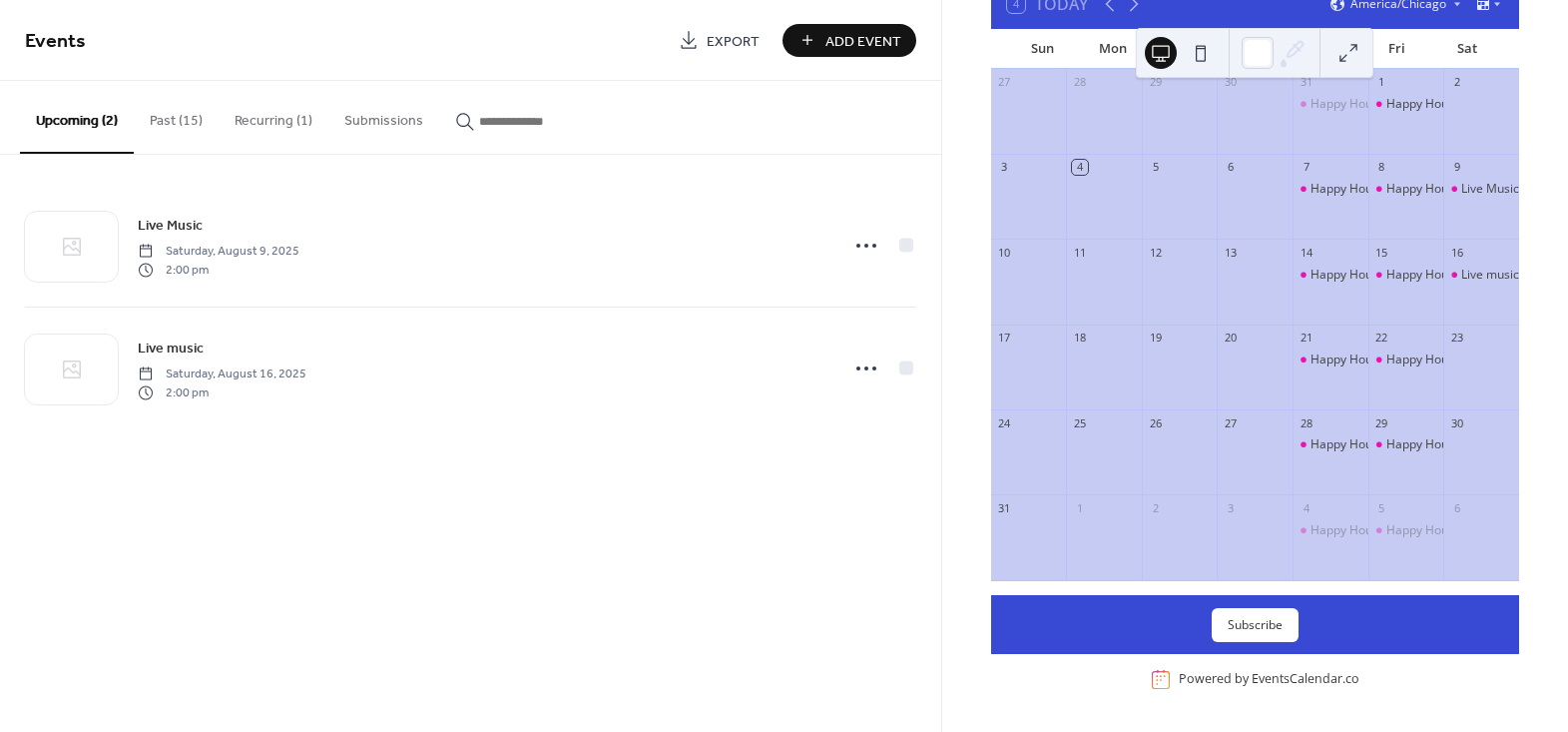 click on "Add Event" at bounding box center (863, 41) 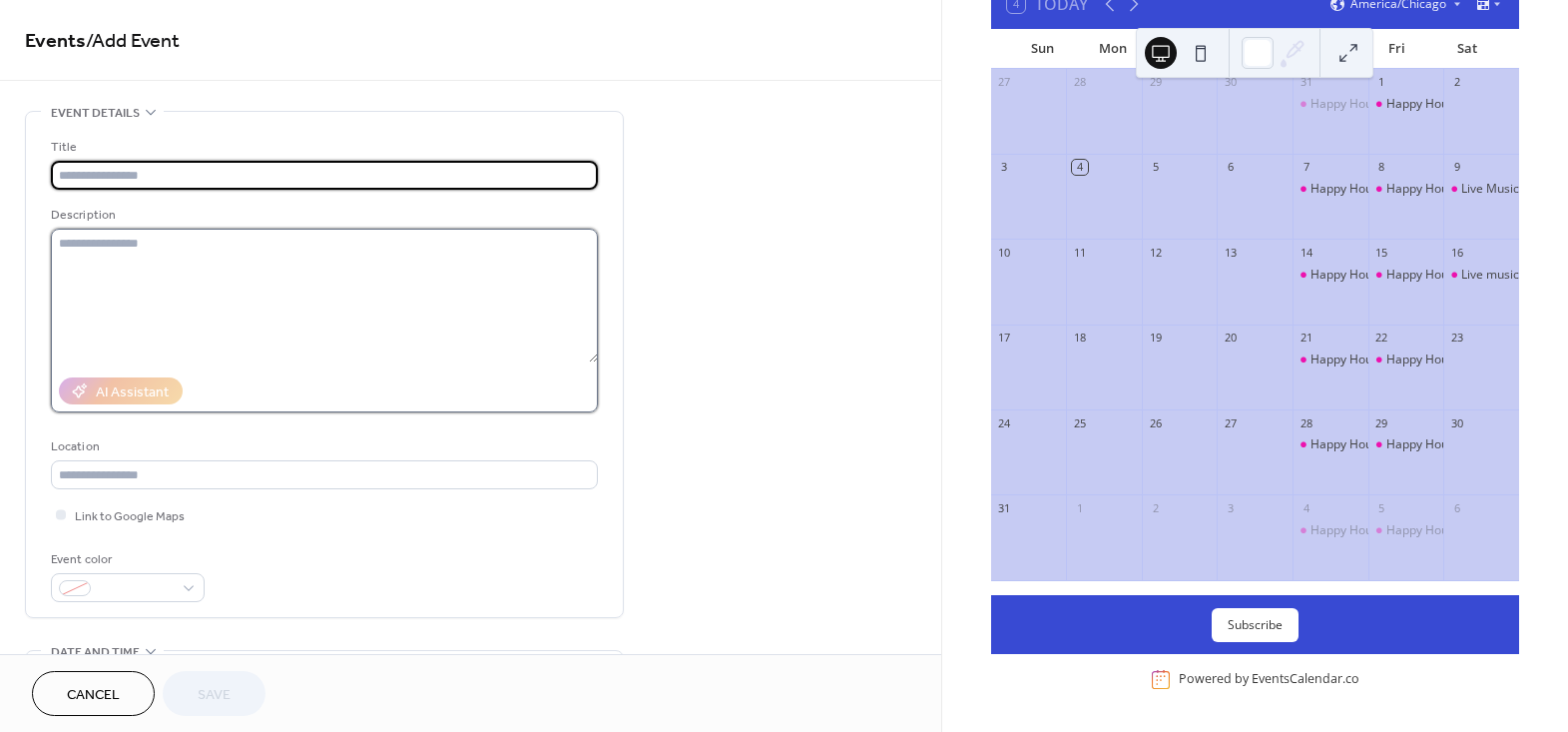 click at bounding box center [324, 296] 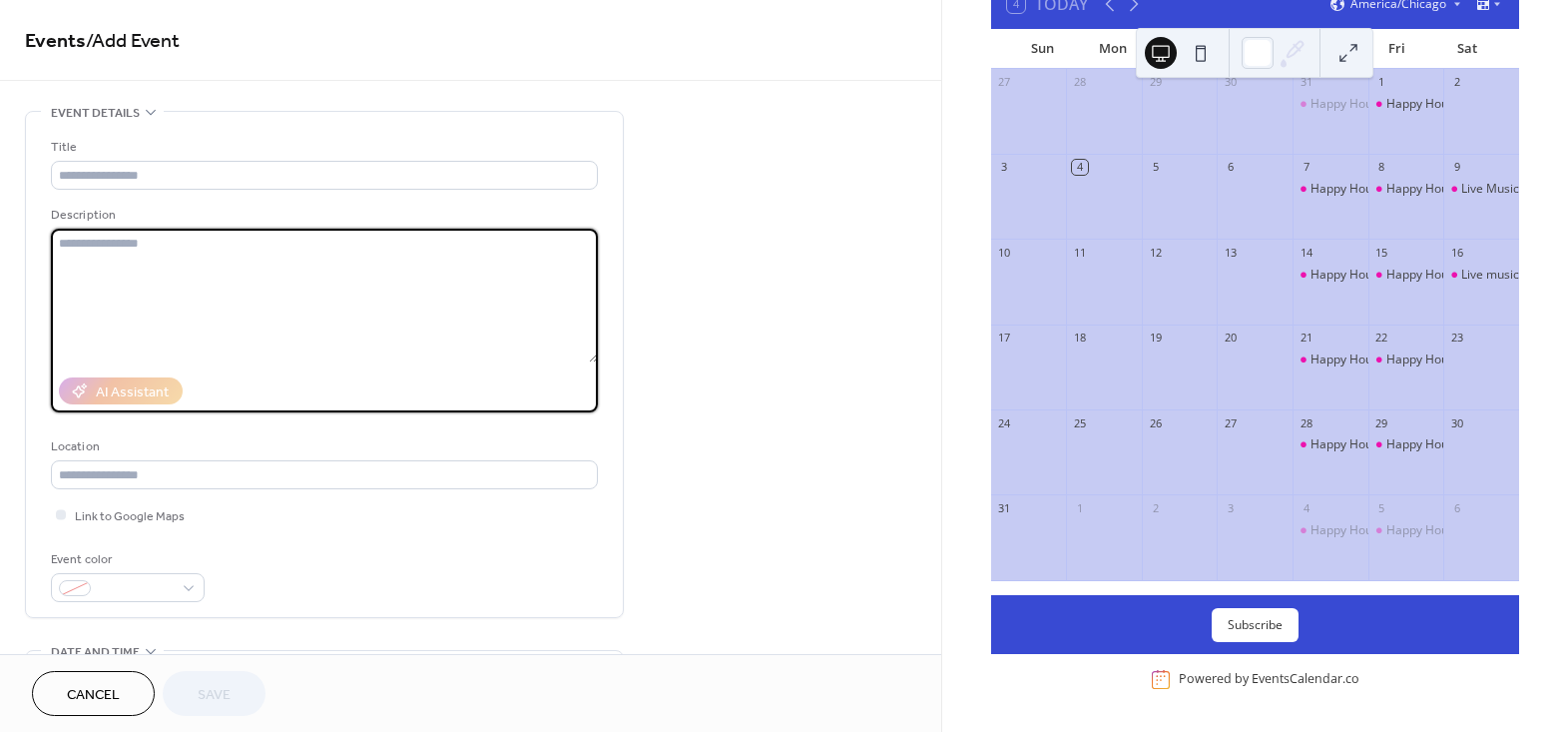 paste on "**********" 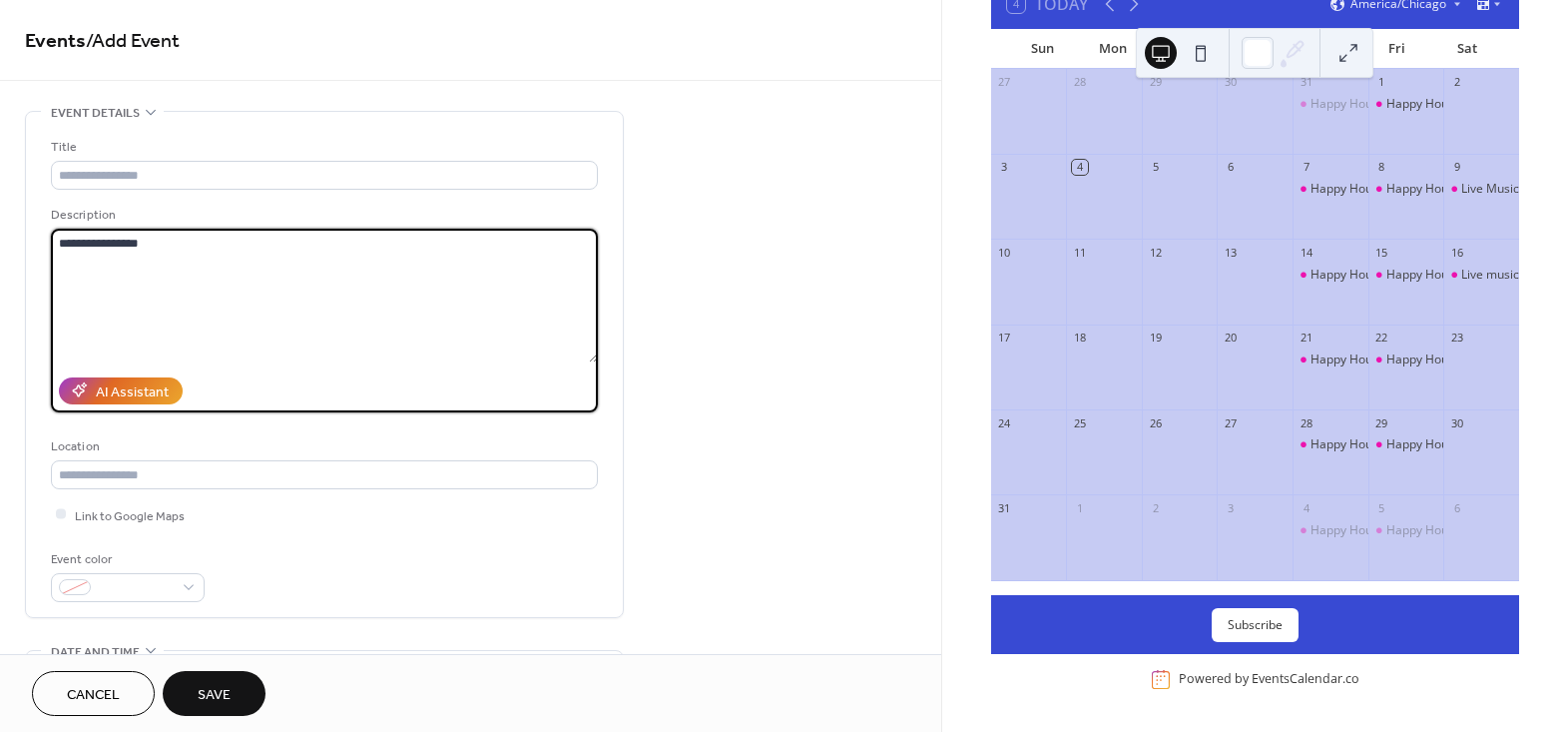 type on "**********" 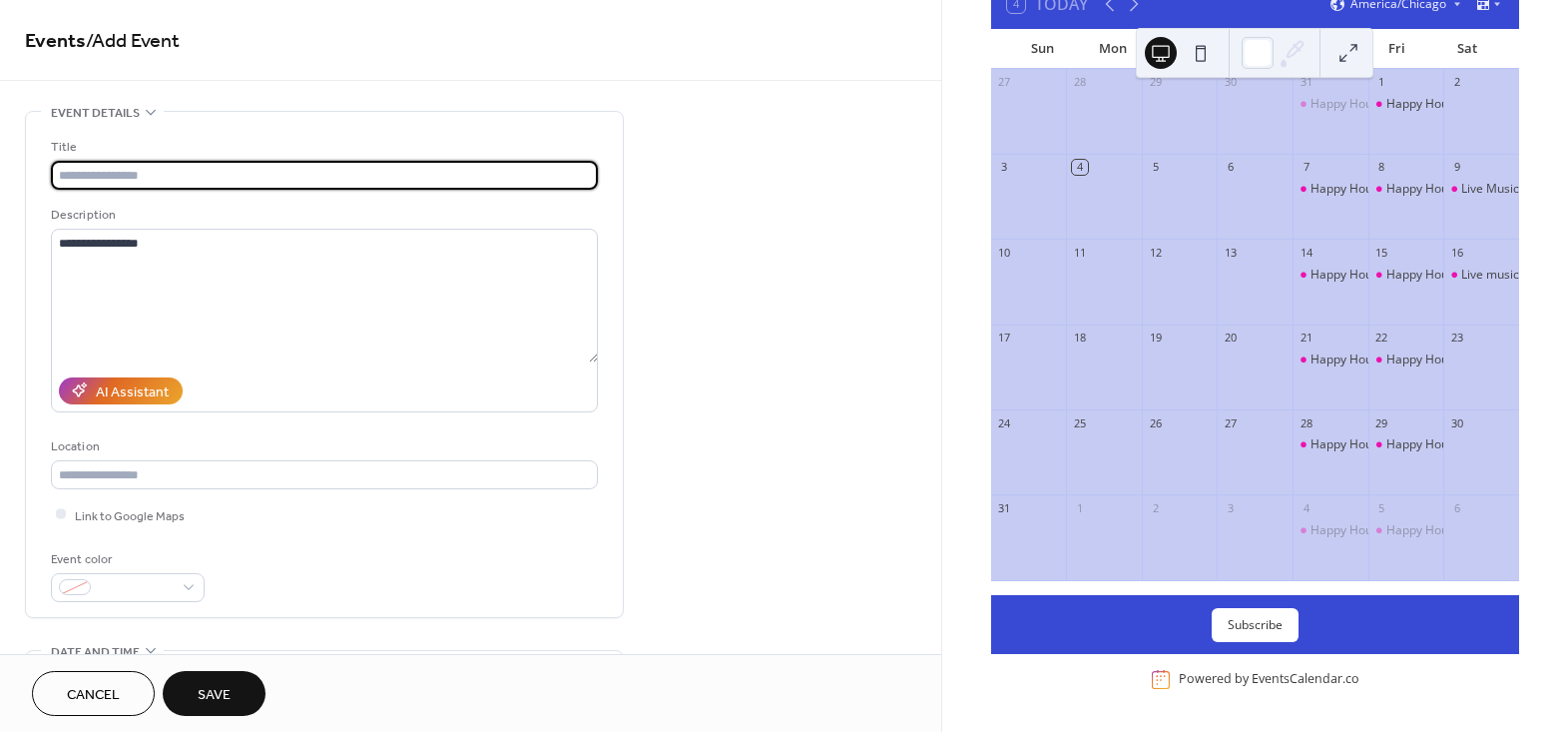 click at bounding box center [324, 175] 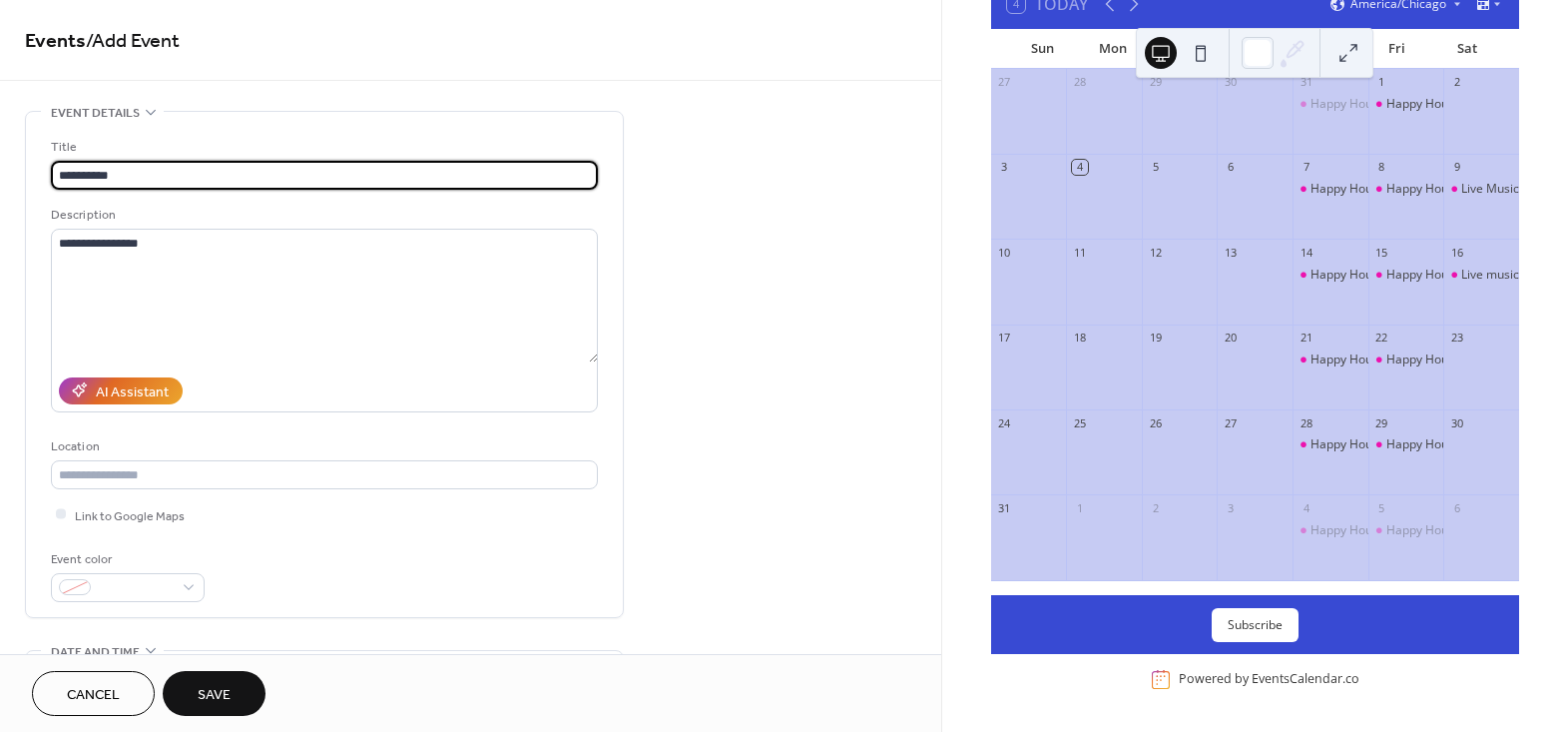 scroll, scrollTop: 181, scrollLeft: 0, axis: vertical 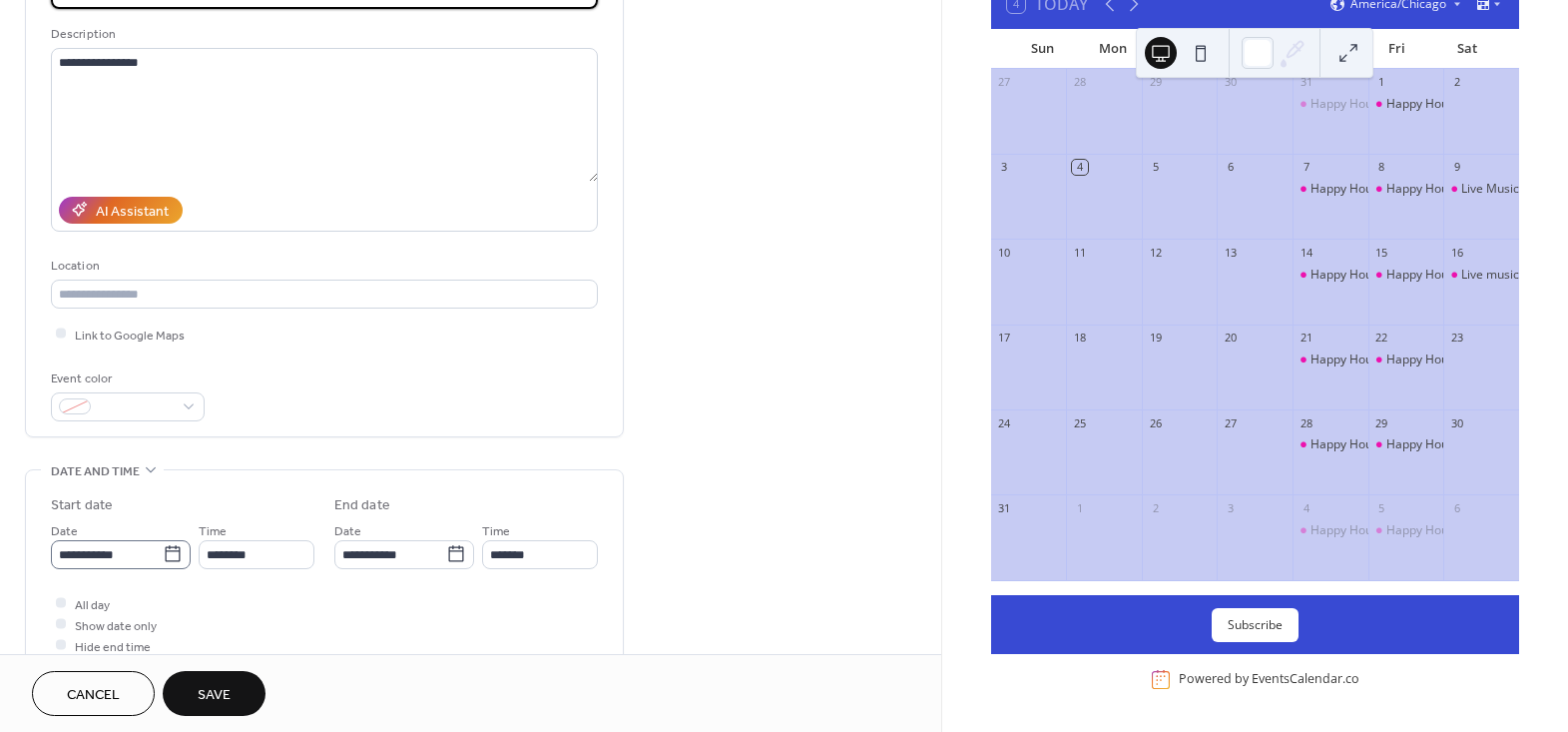 type on "**********" 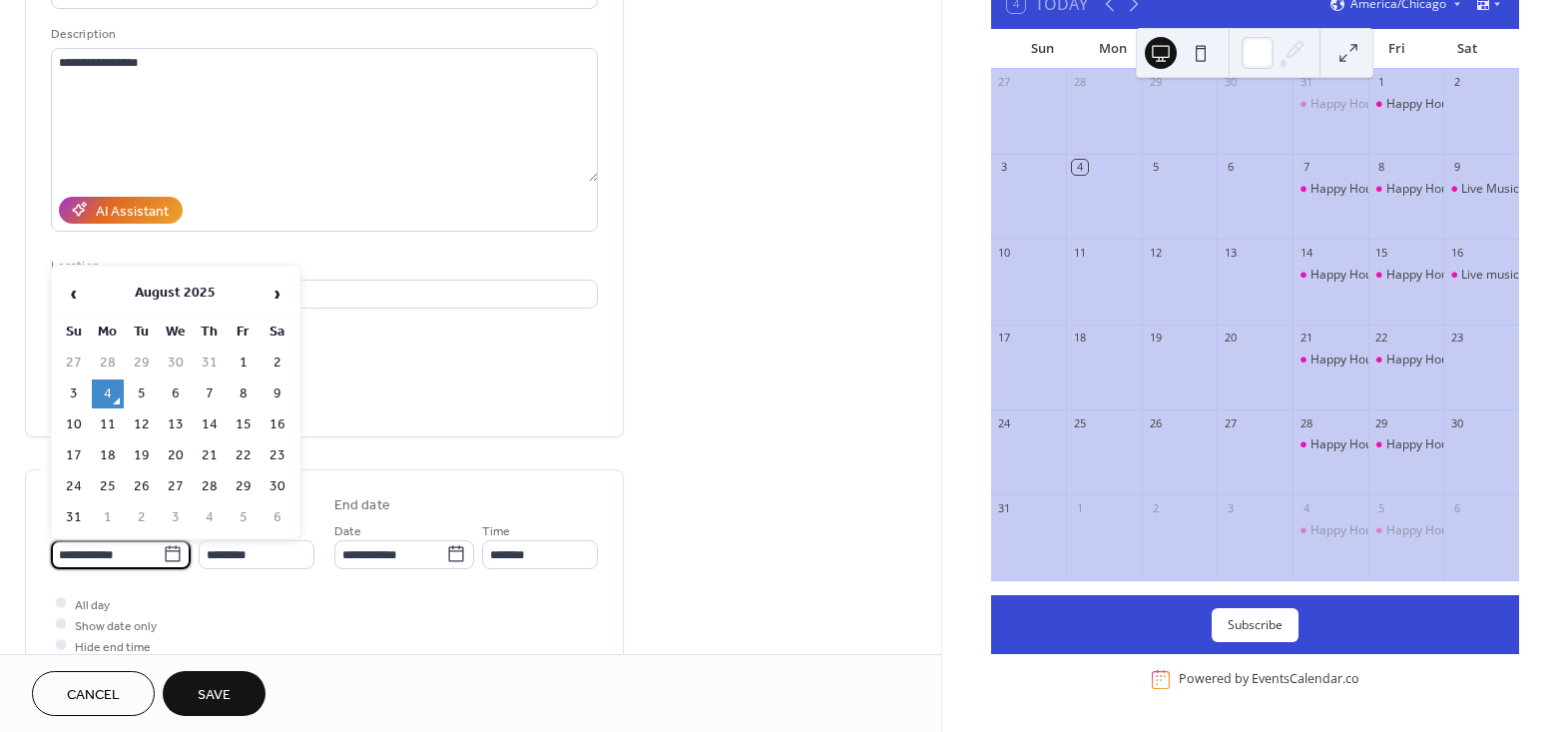 click on "**********" at bounding box center (107, 554) 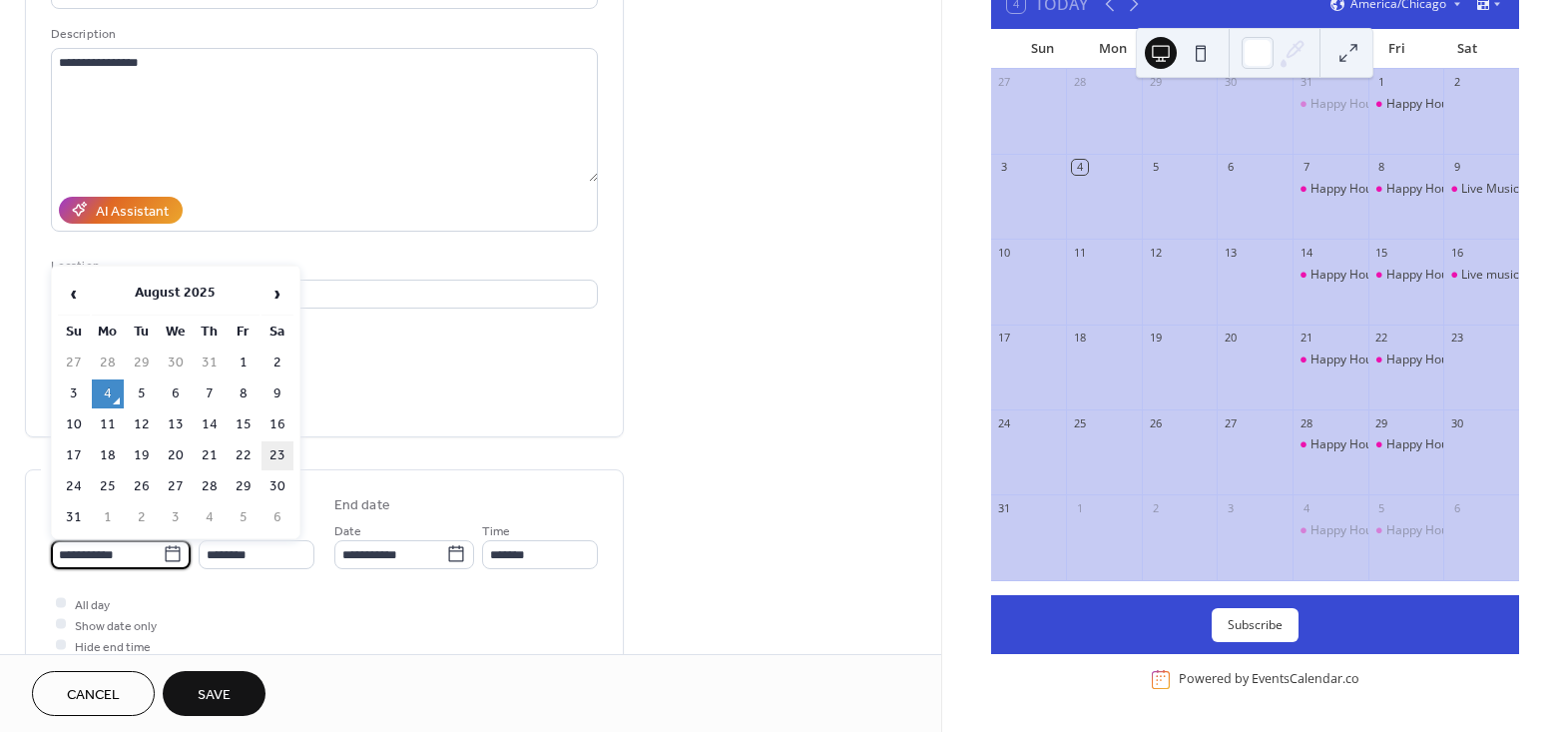 click on "23" at bounding box center (277, 455) 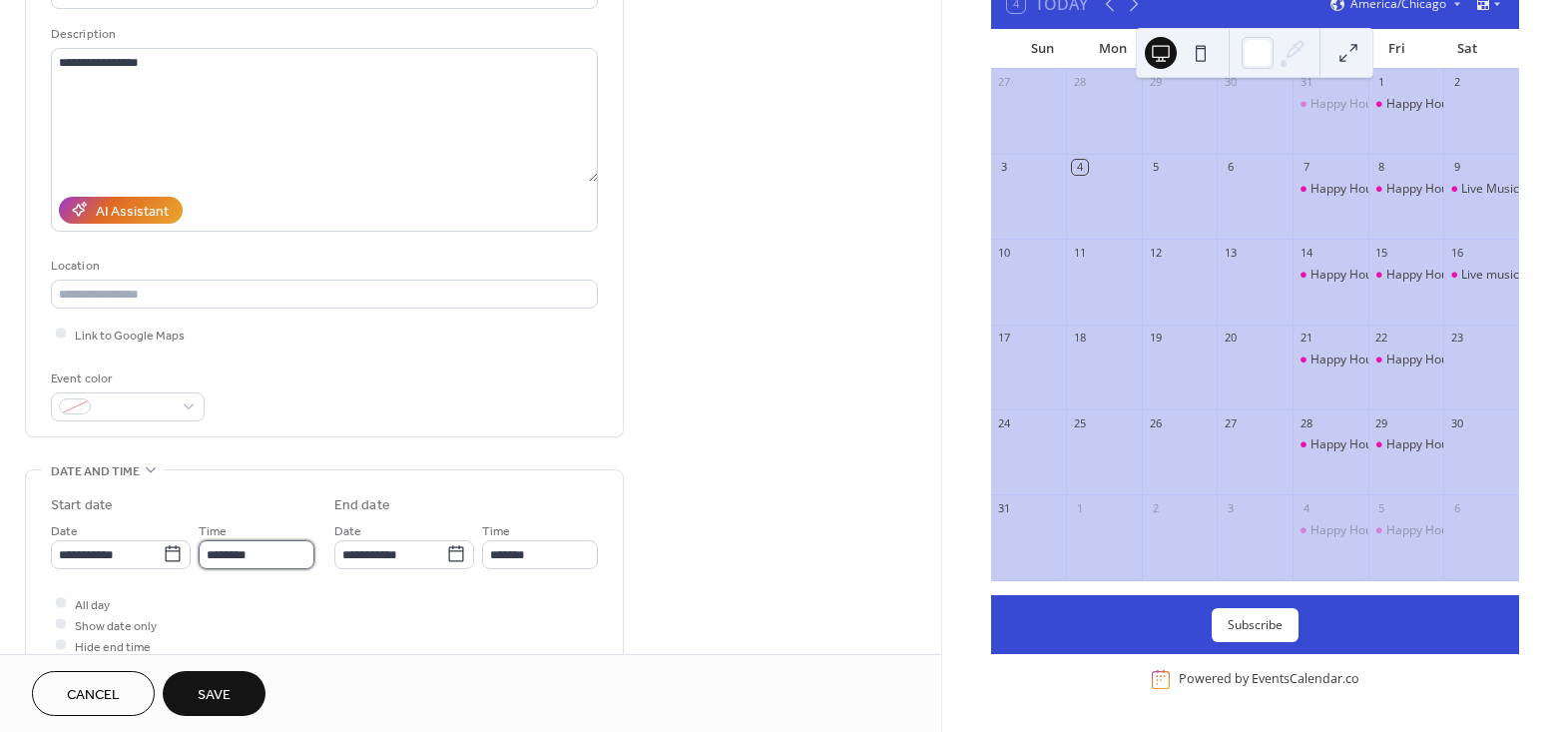 click on "********" at bounding box center (257, 554) 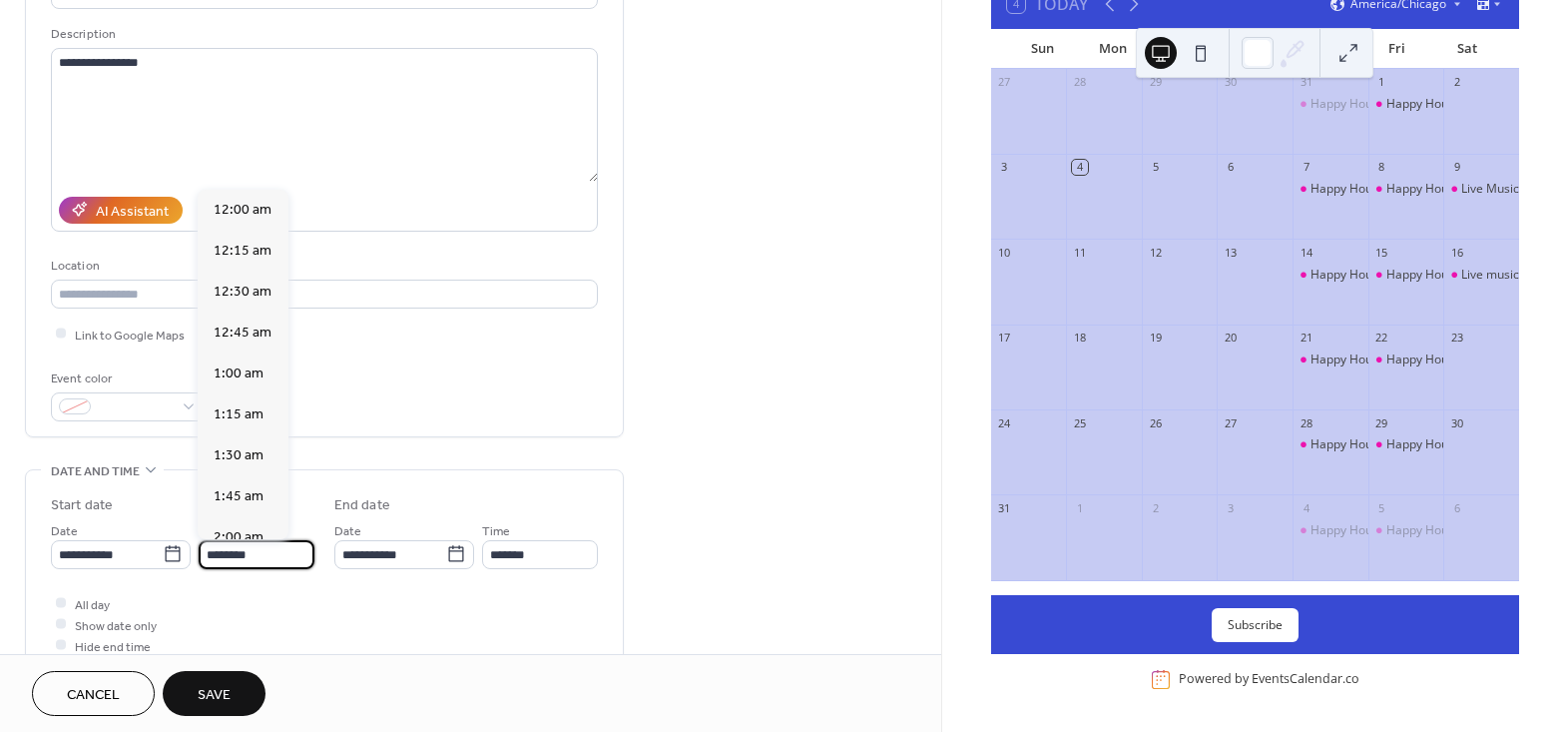 scroll, scrollTop: 1947, scrollLeft: 0, axis: vertical 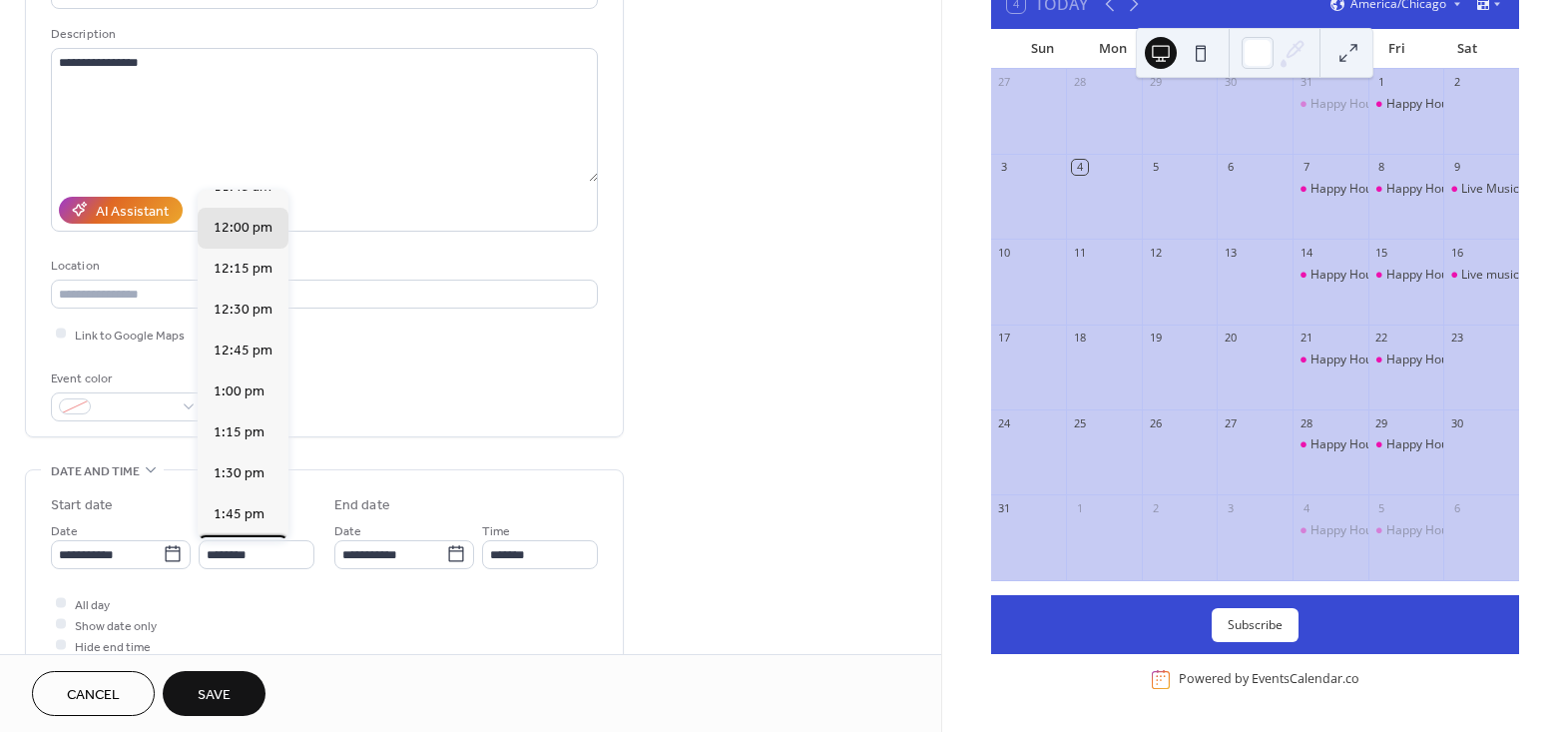 click on "2:00 pm" at bounding box center [243, 555] 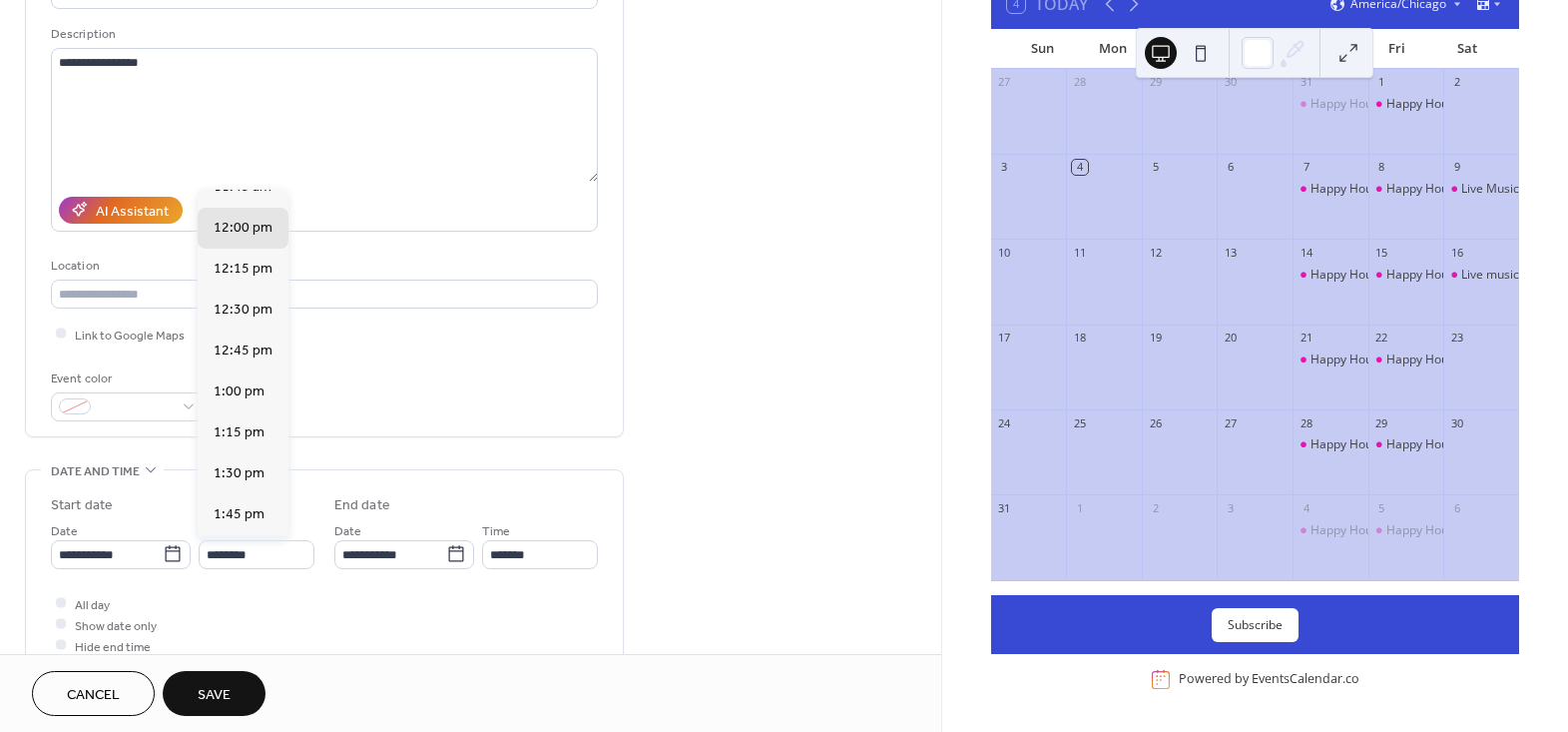 type on "*******" 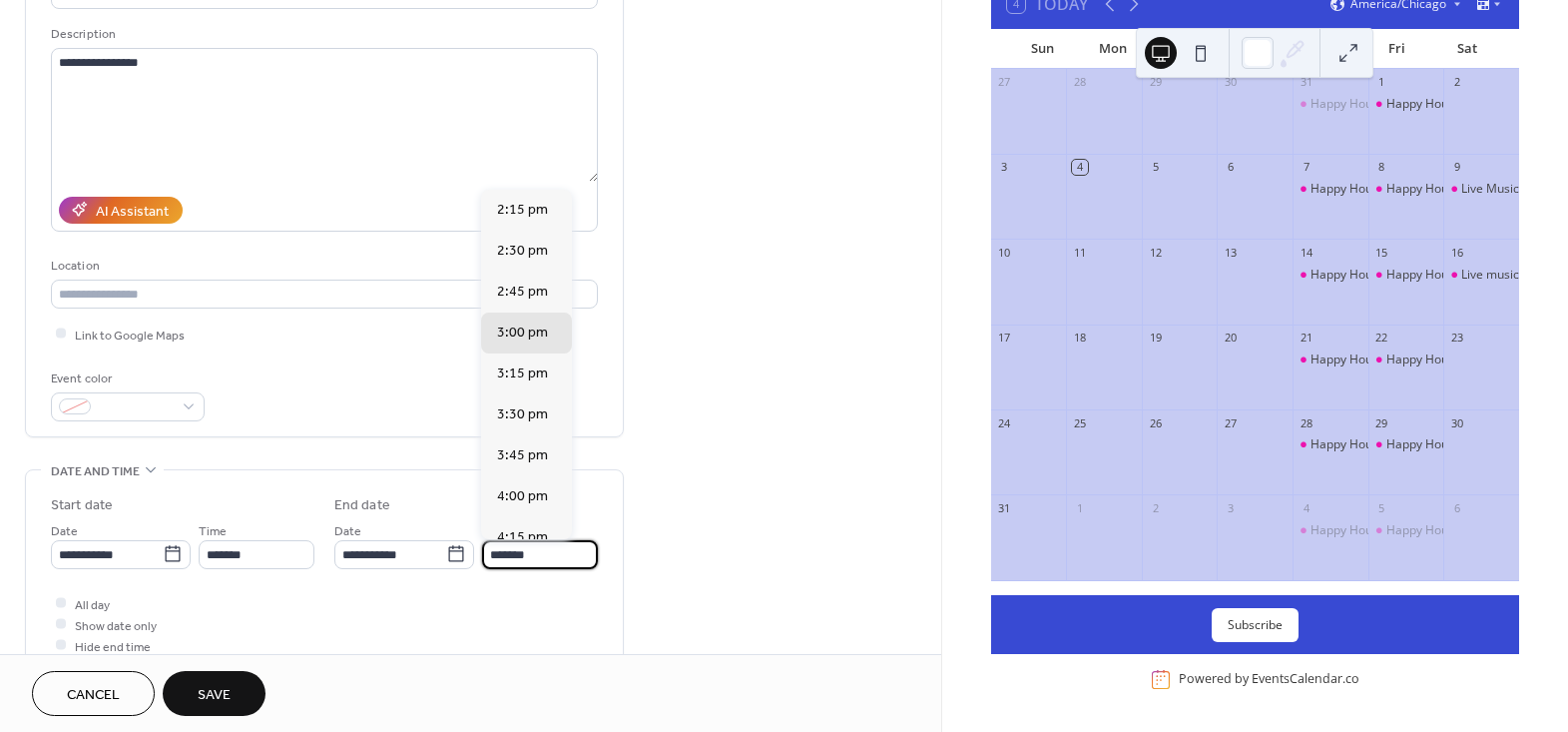 click on "*******" at bounding box center [540, 554] 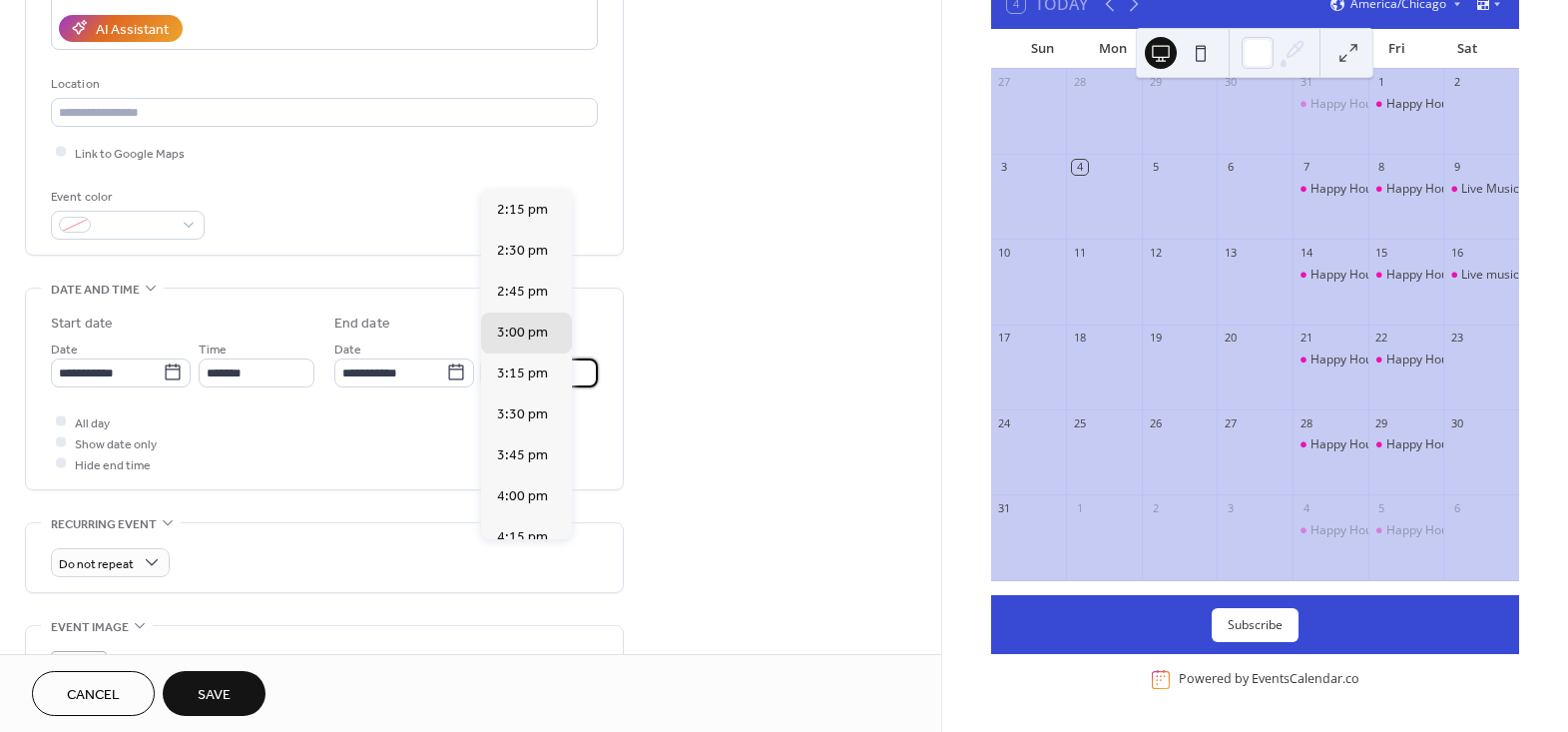 scroll, scrollTop: 453, scrollLeft: 0, axis: vertical 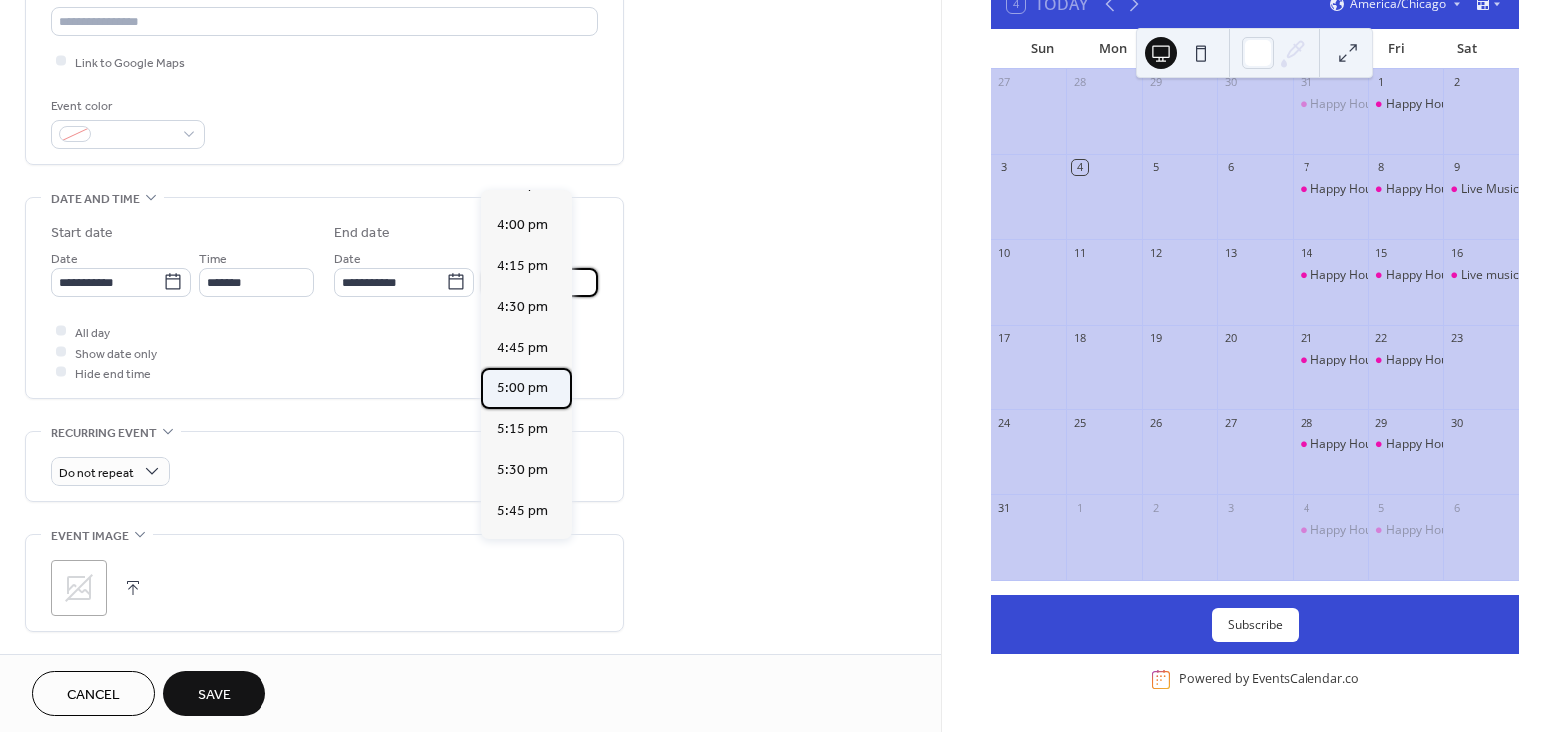 click on "5:00 pm" at bounding box center (522, 387) 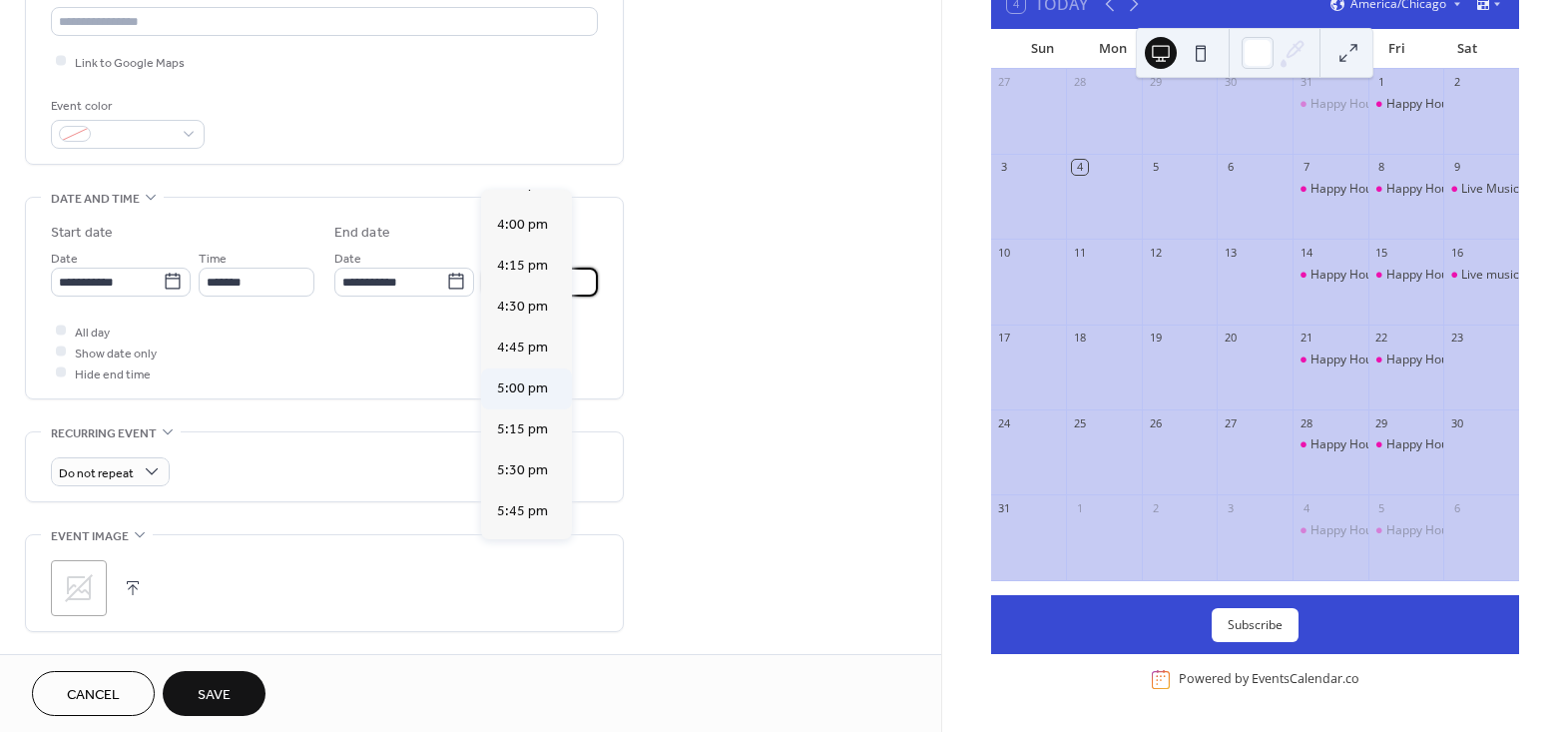 type on "*******" 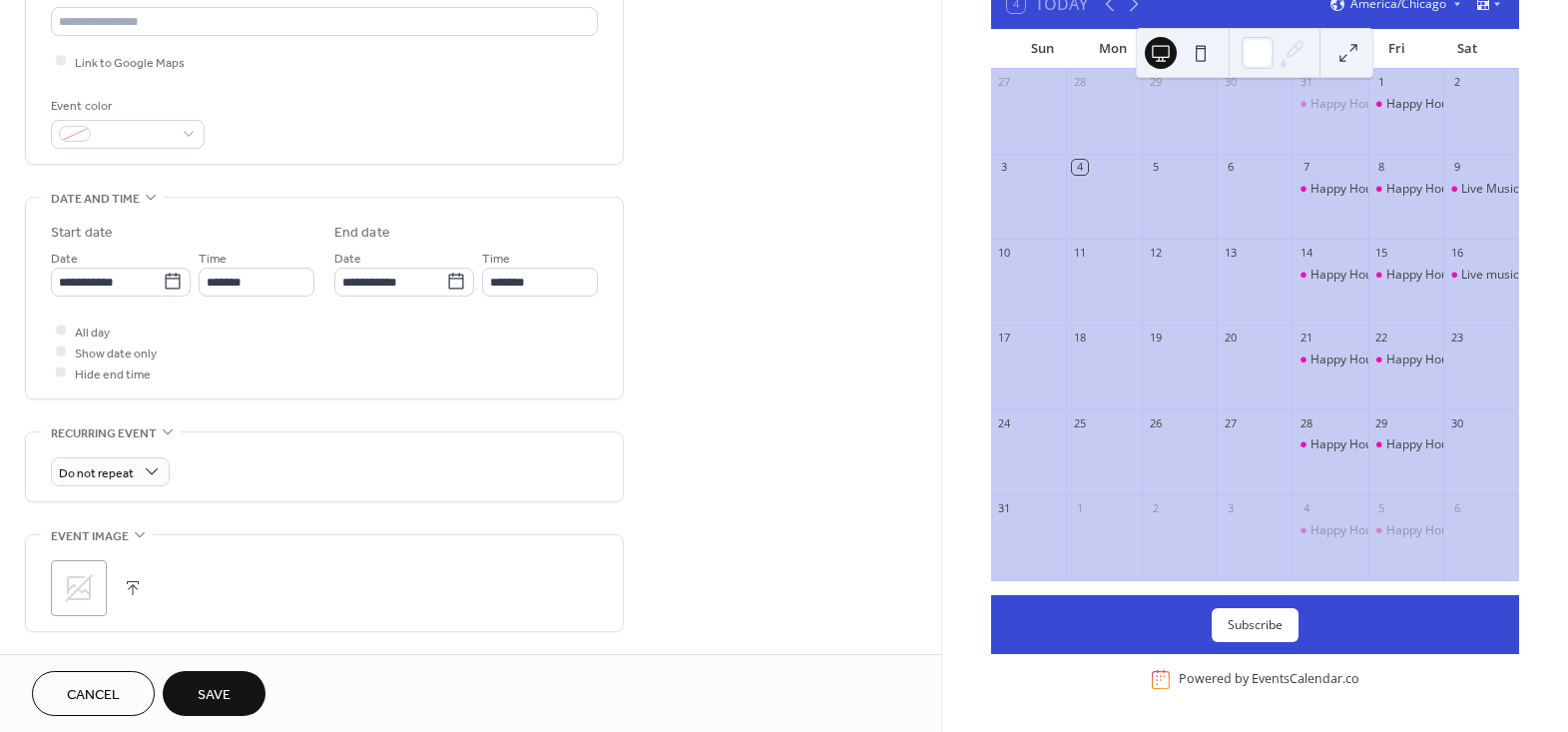 click on "Save" at bounding box center (214, 693) 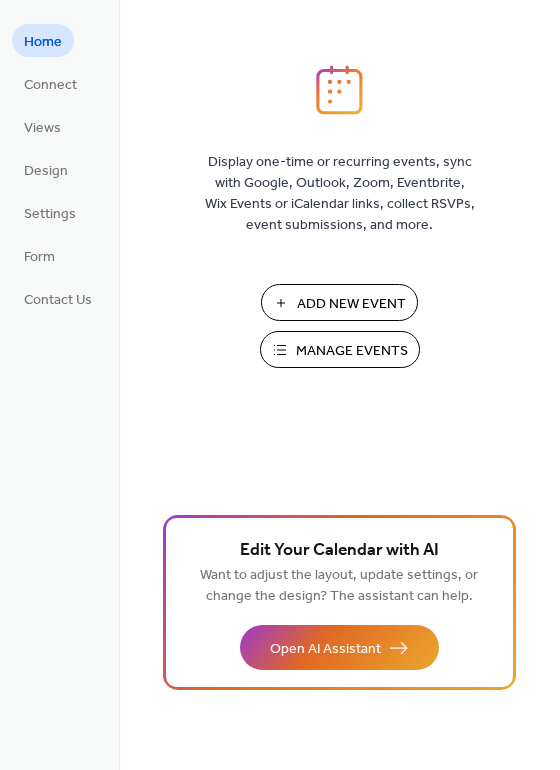 scroll, scrollTop: 0, scrollLeft: 0, axis: both 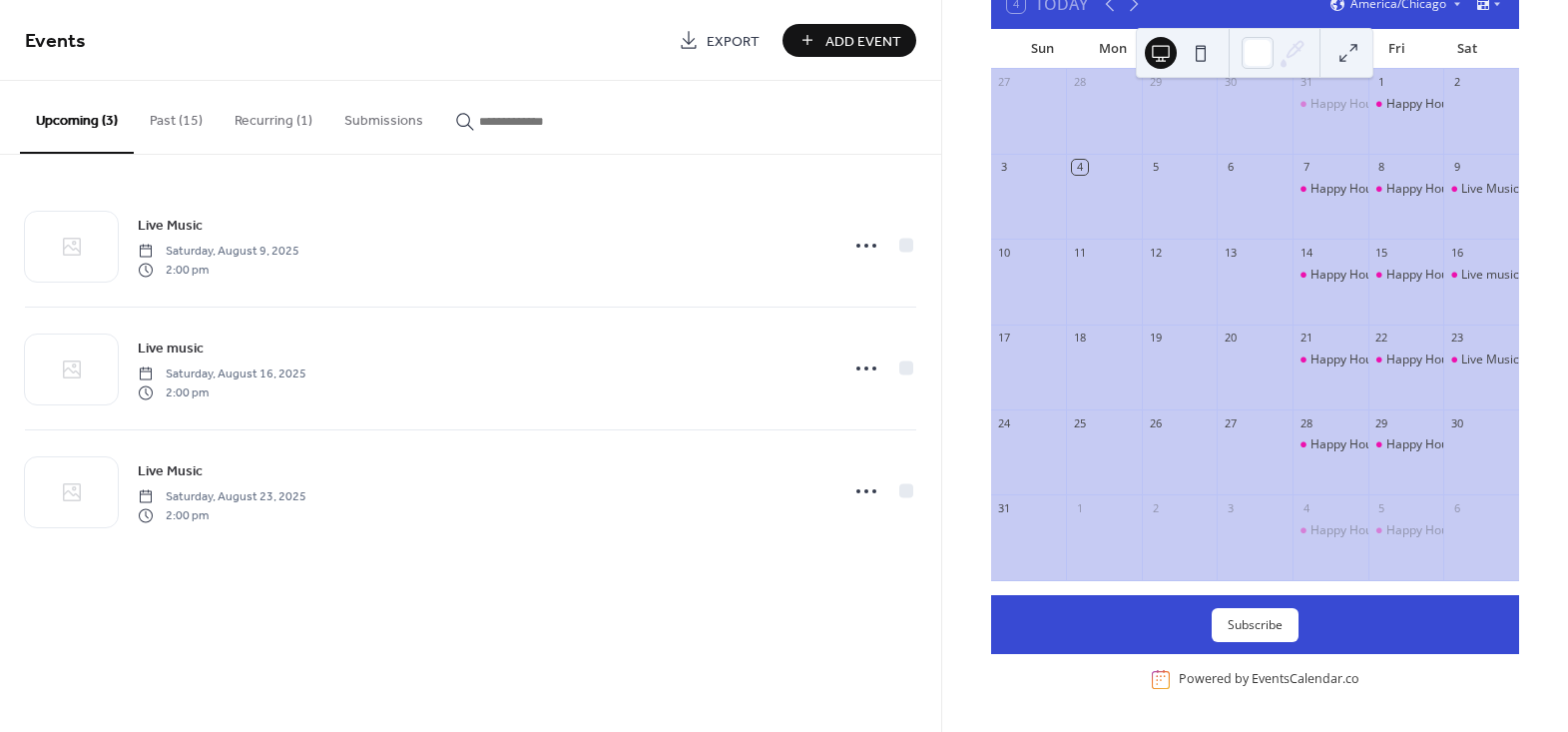click on "Add Event" at bounding box center [849, 40] 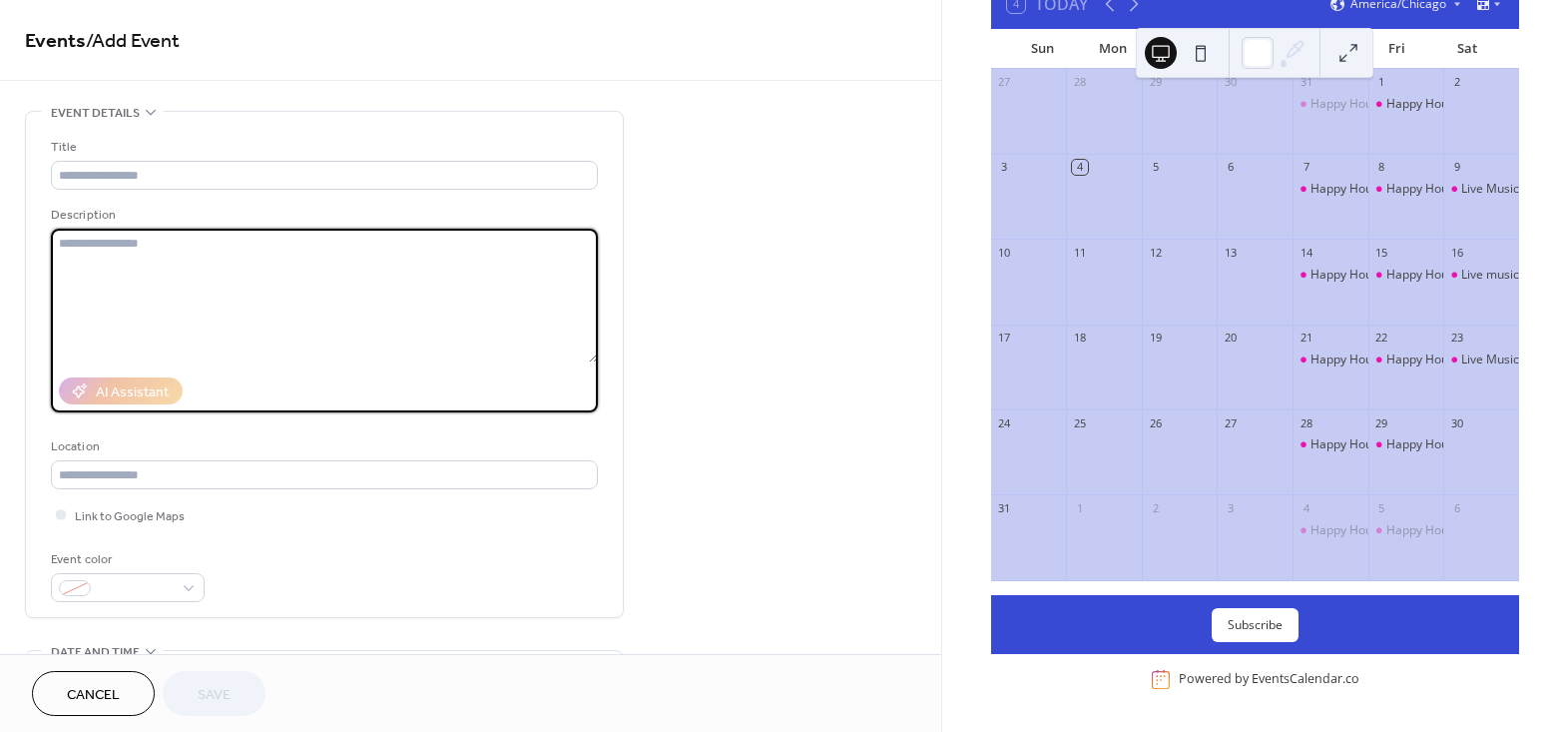 click at bounding box center (324, 296) 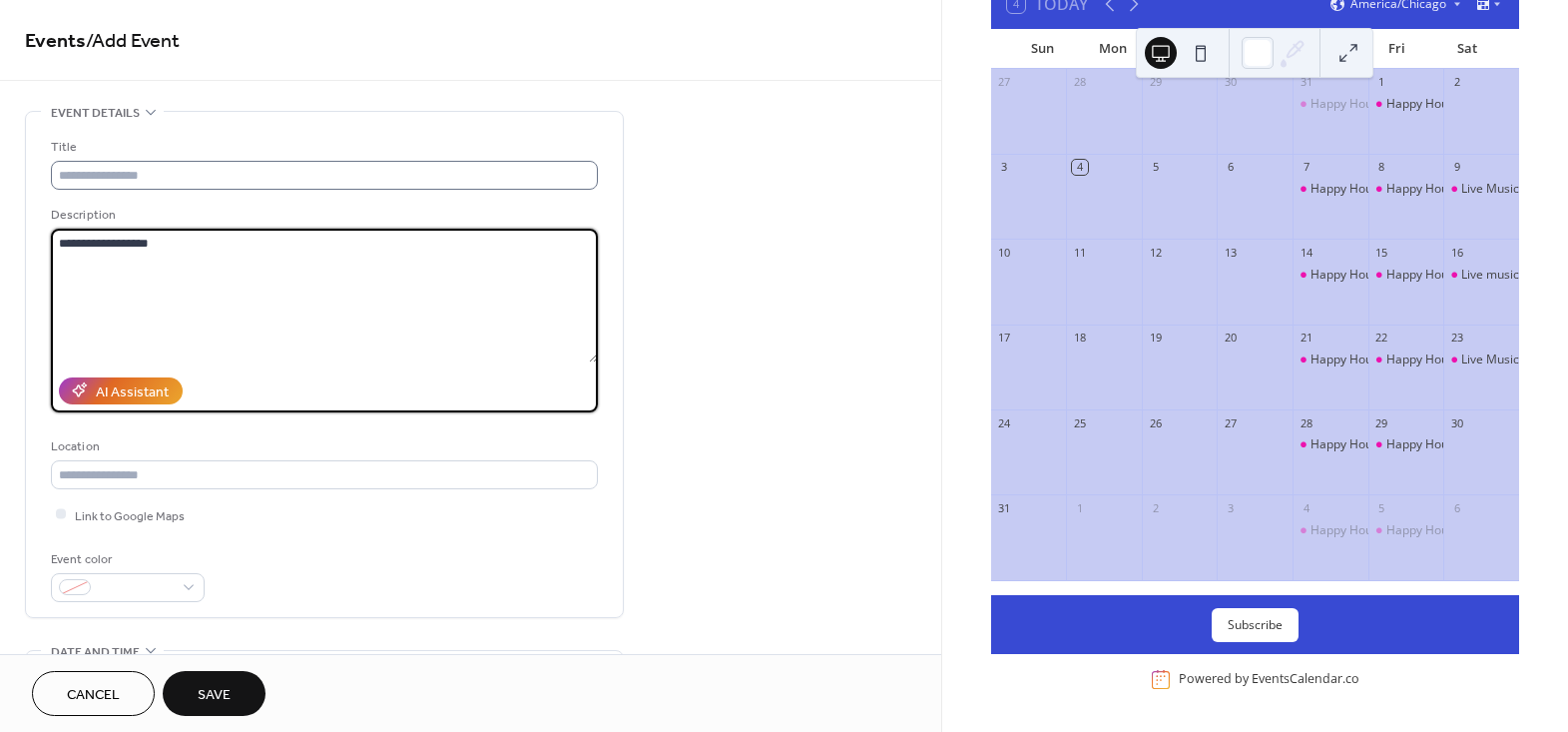 type on "**********" 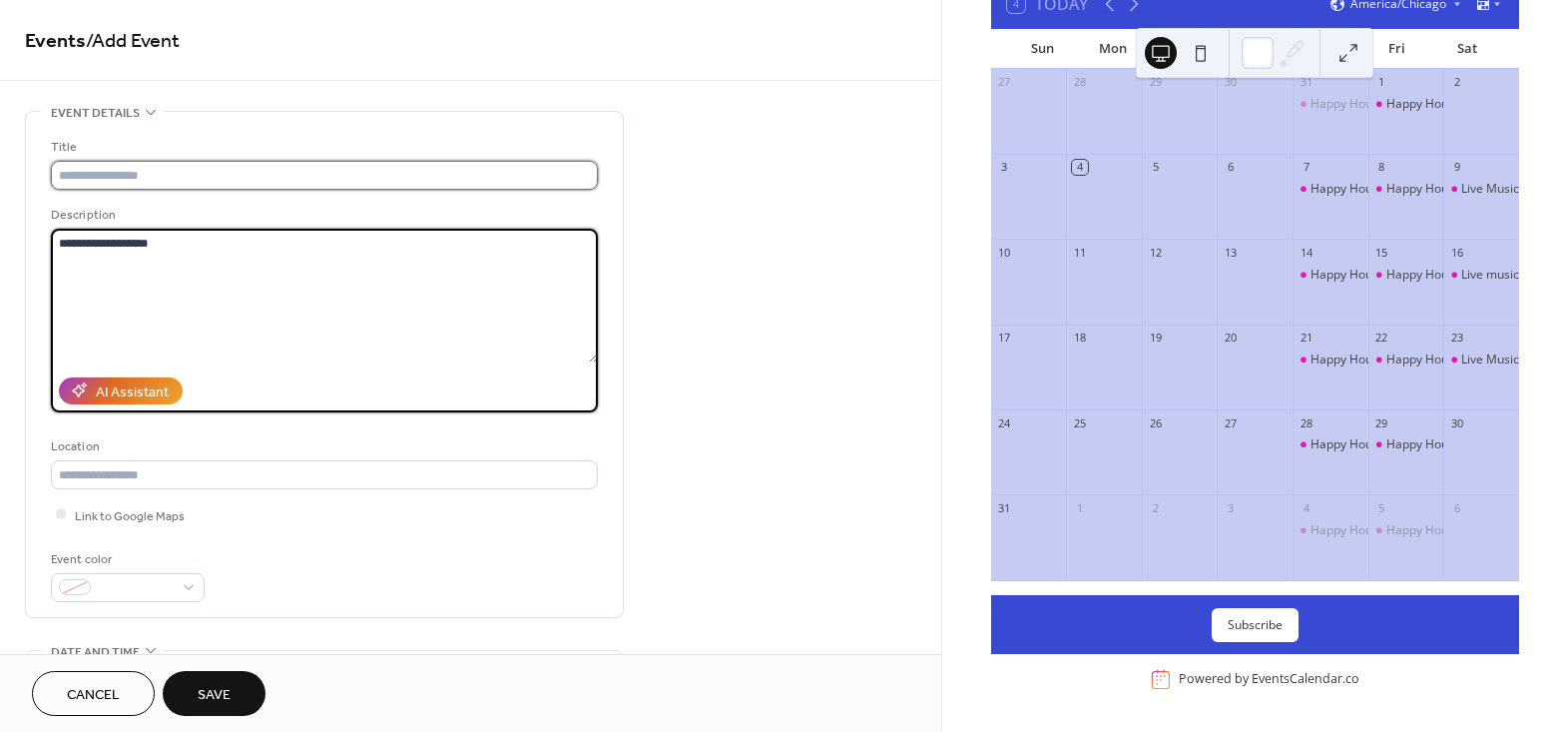 click at bounding box center [324, 175] 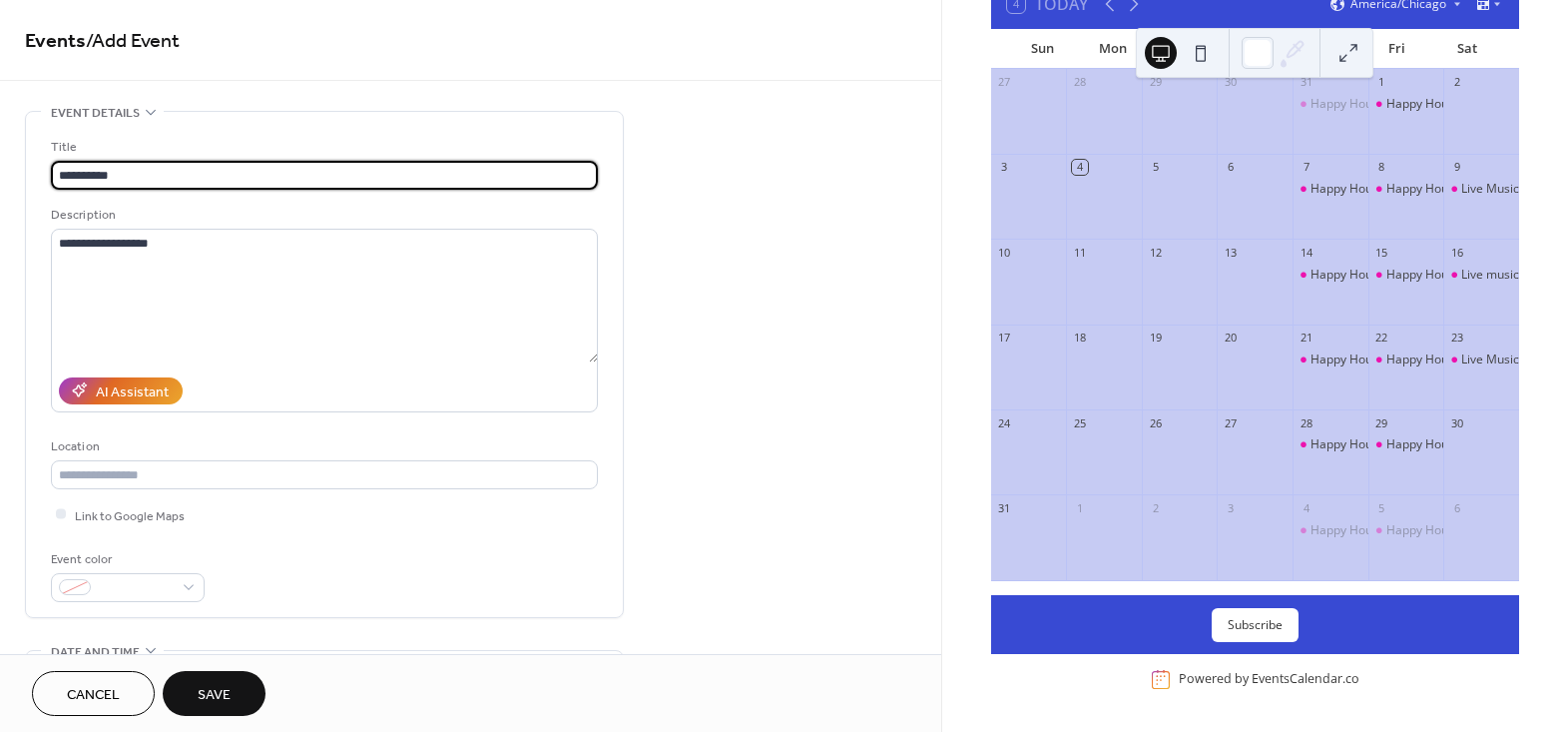 scroll, scrollTop: 0, scrollLeft: 0, axis: both 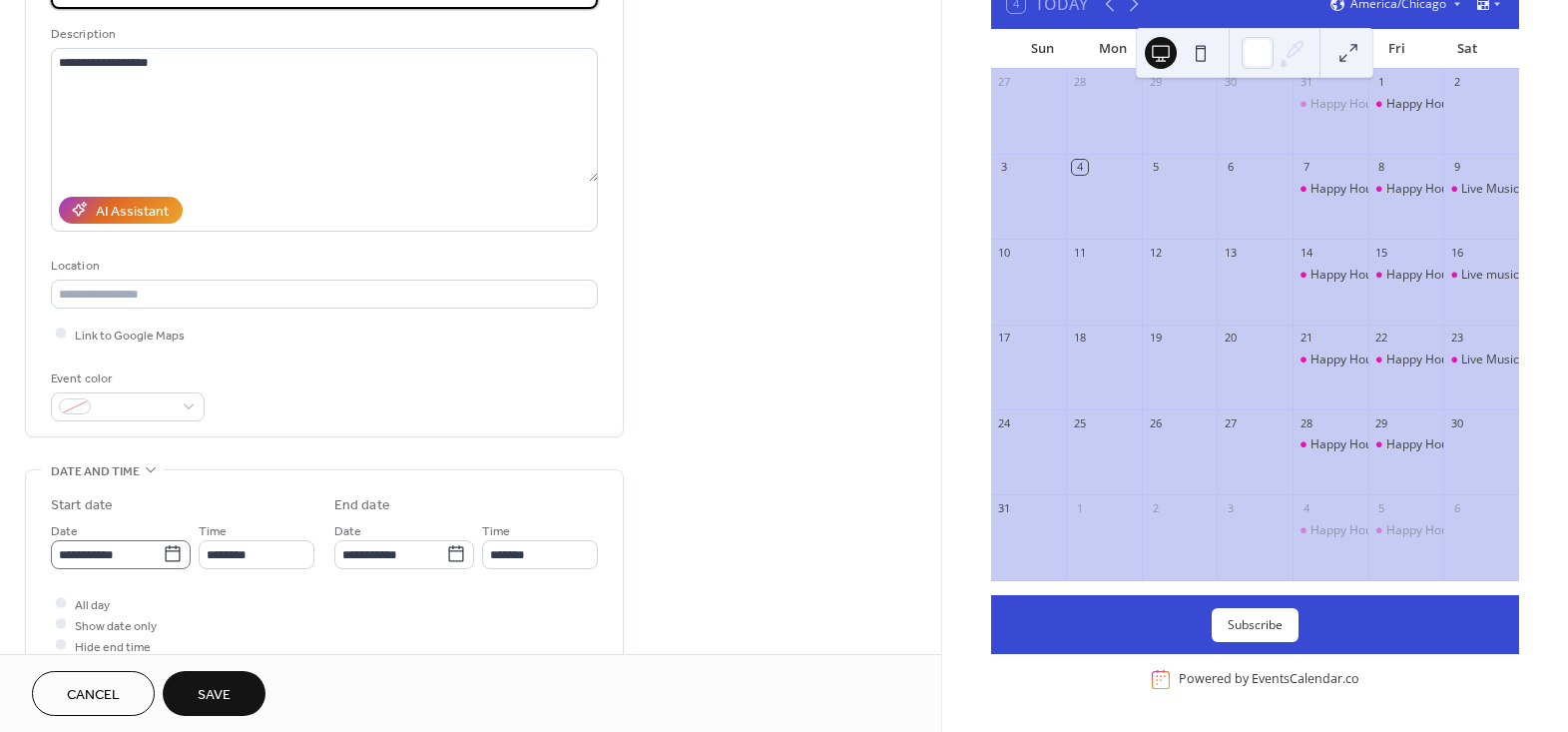 type on "**********" 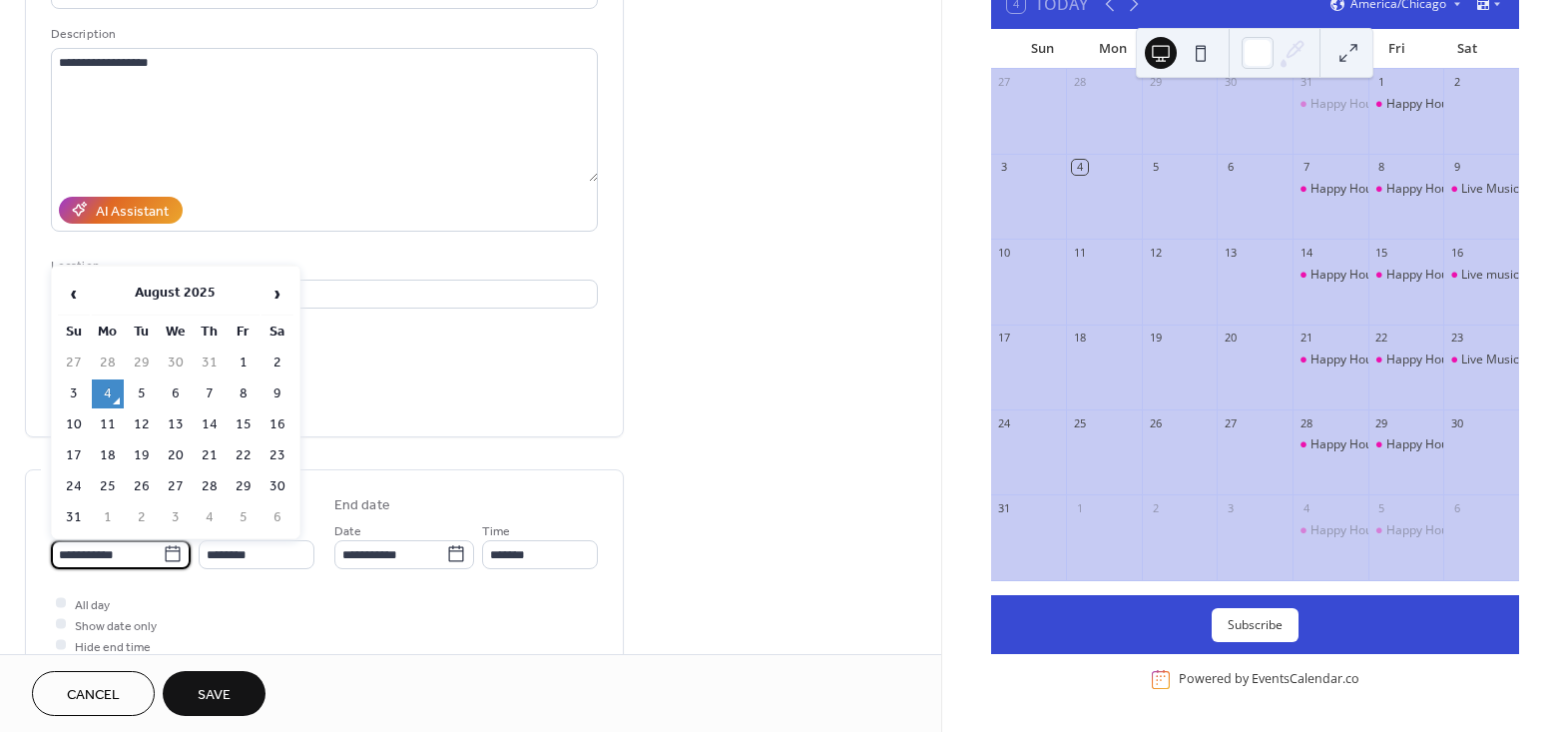 scroll, scrollTop: 0, scrollLeft: 0, axis: both 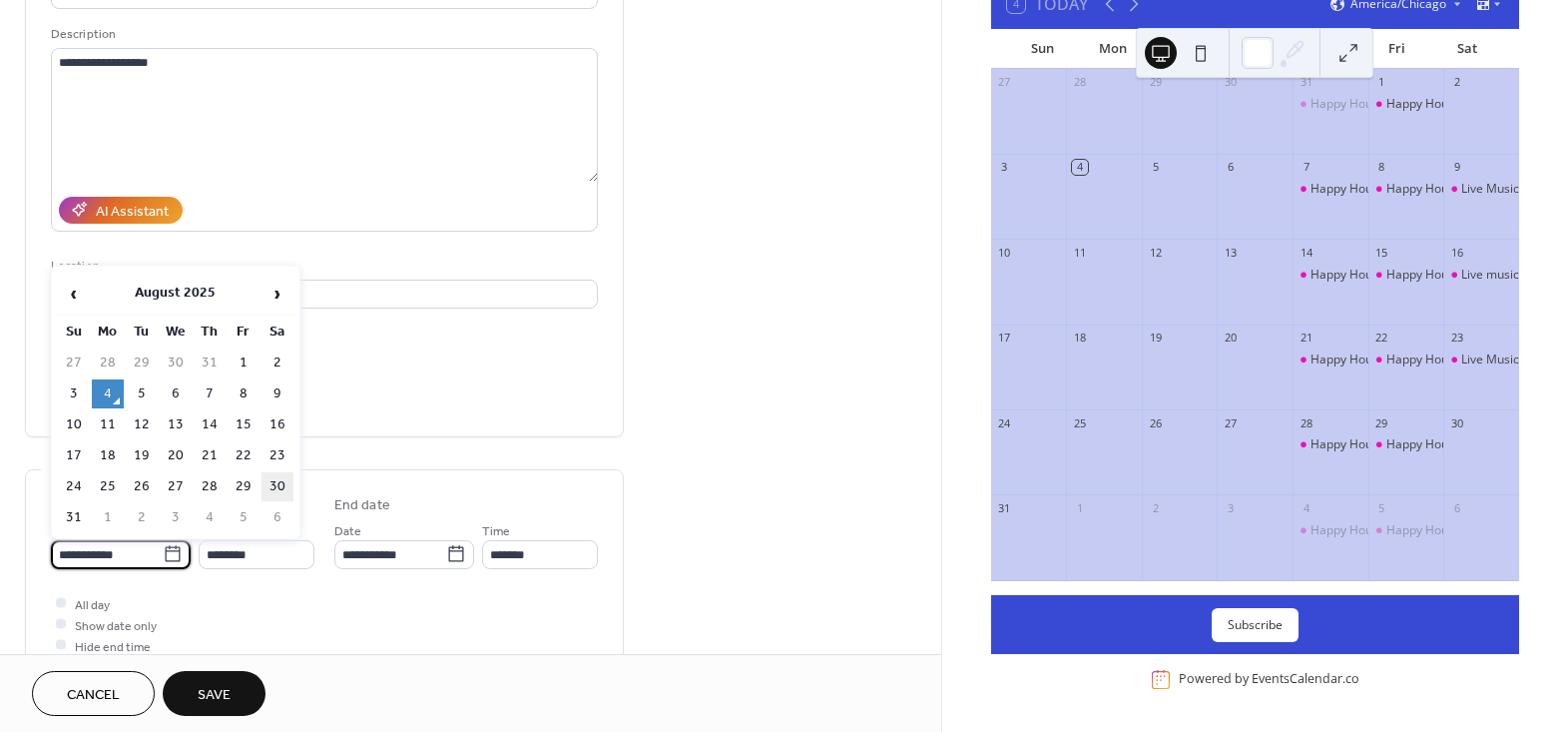 click on "30" at bounding box center [277, 486] 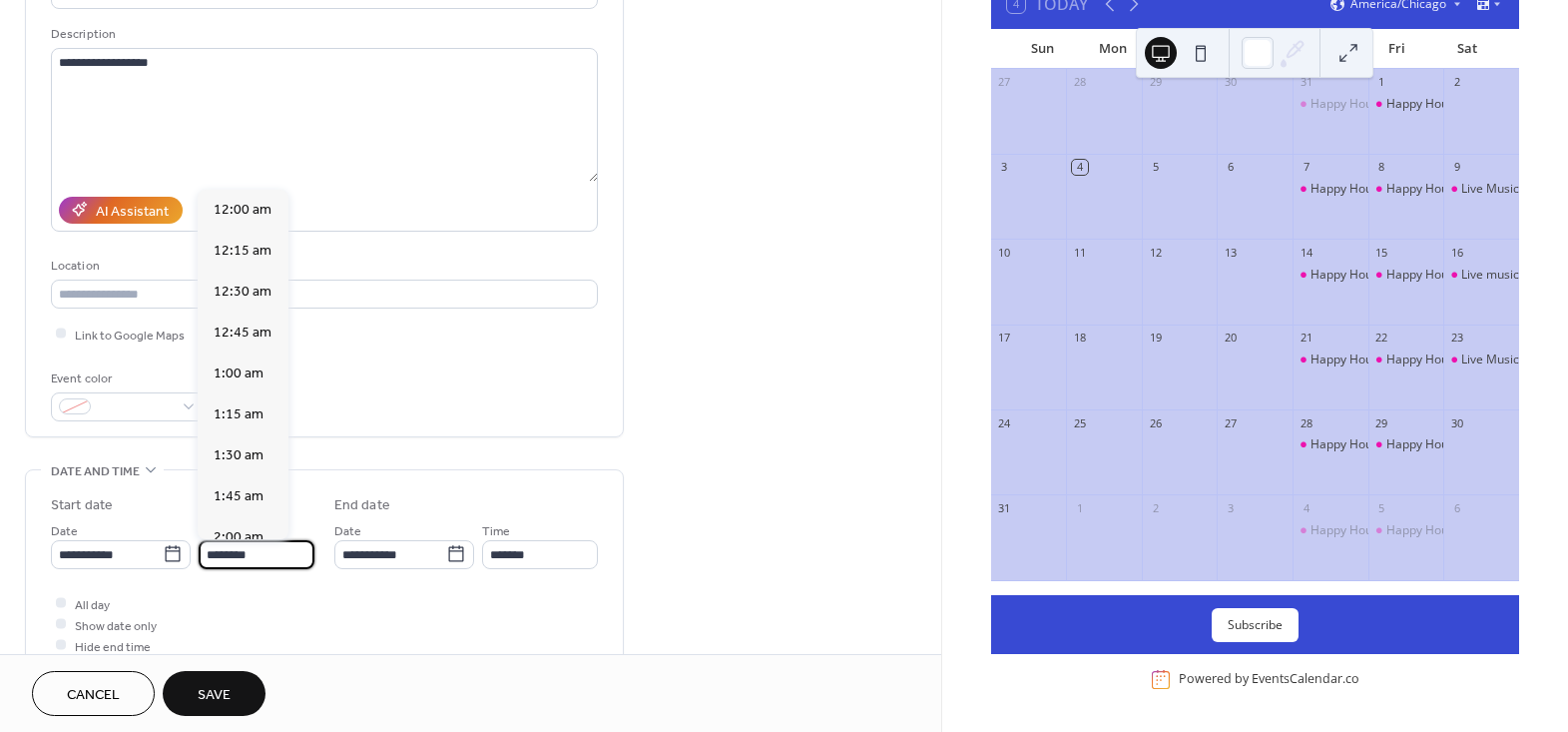 click on "********" at bounding box center [257, 554] 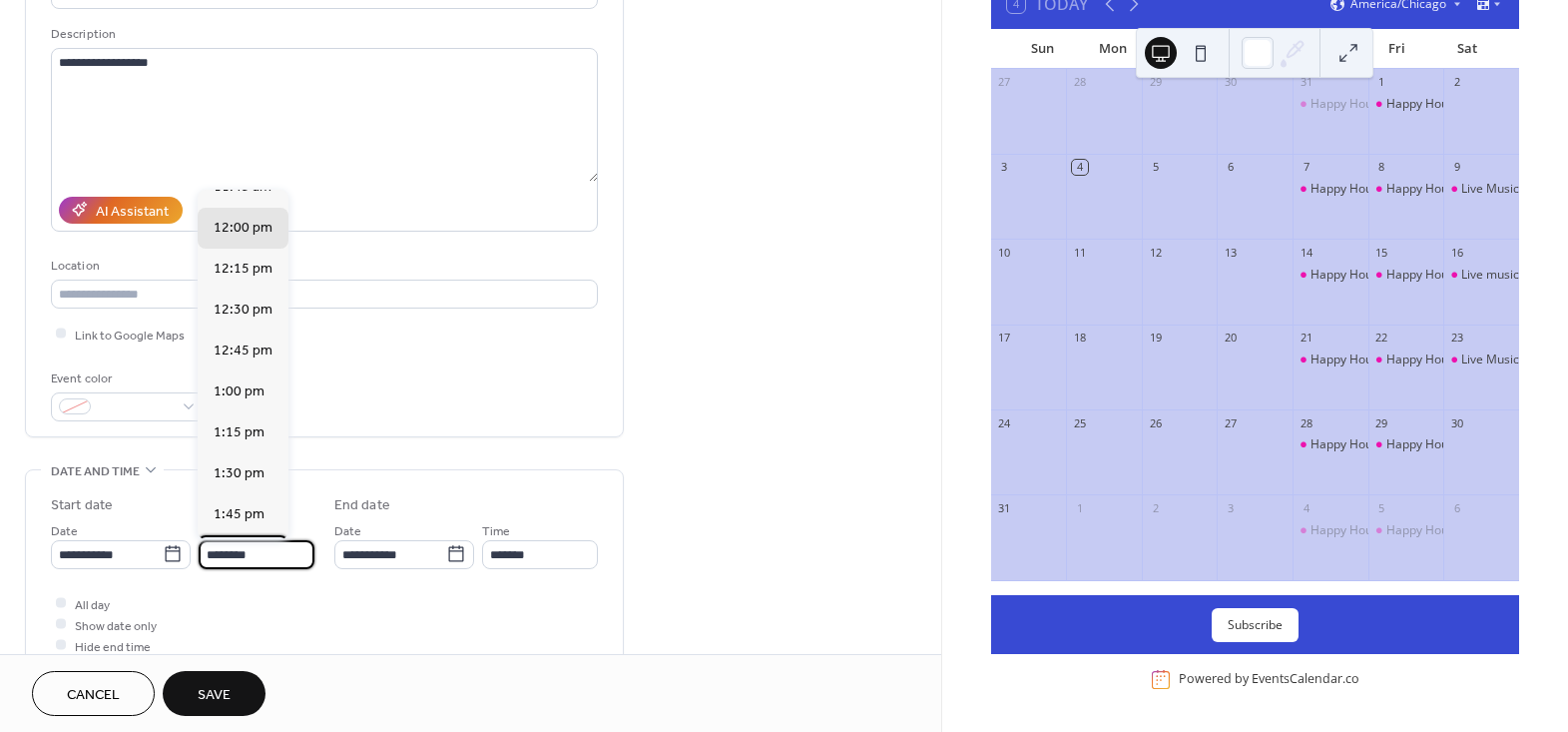 click on "2:00 pm" at bounding box center [243, 555] 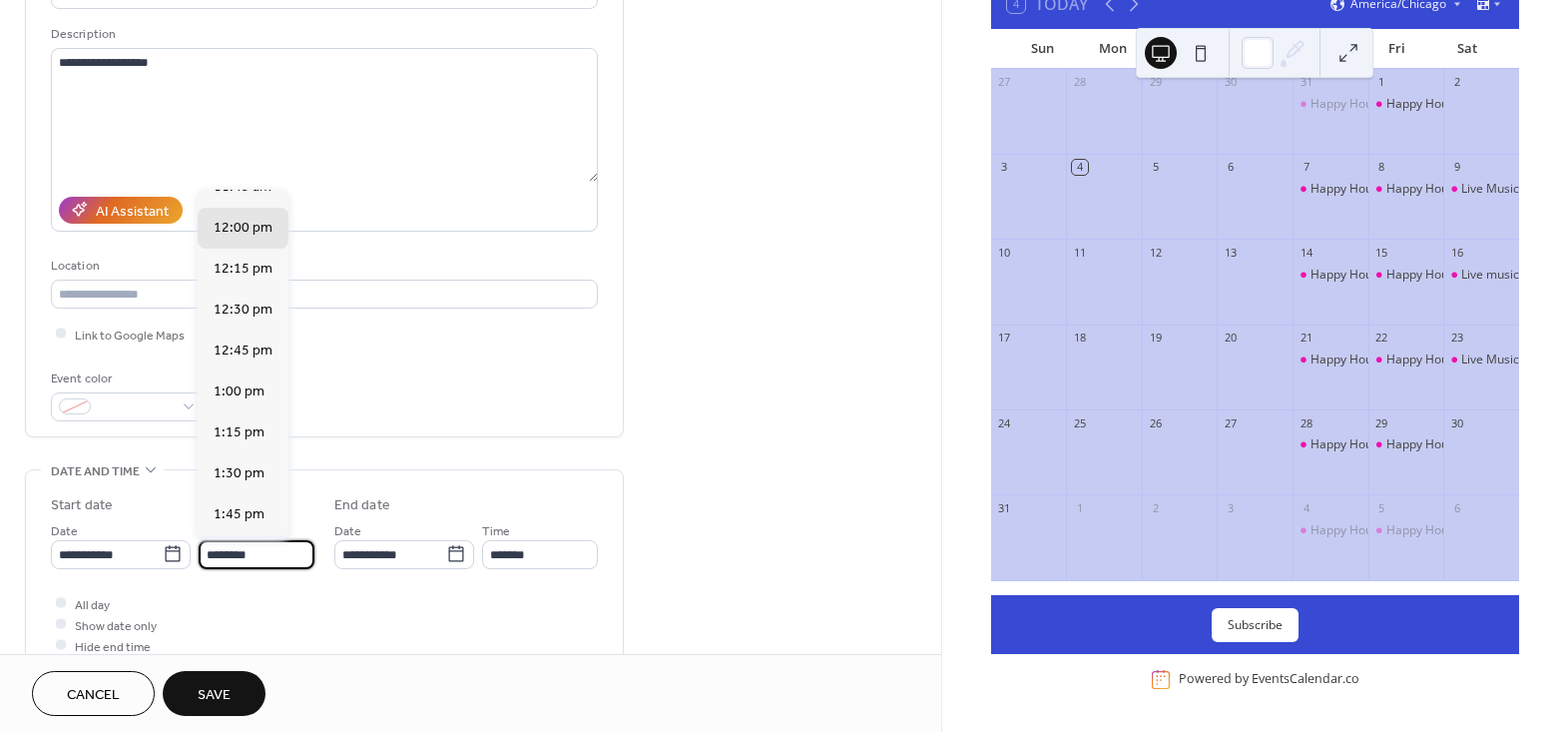type on "*******" 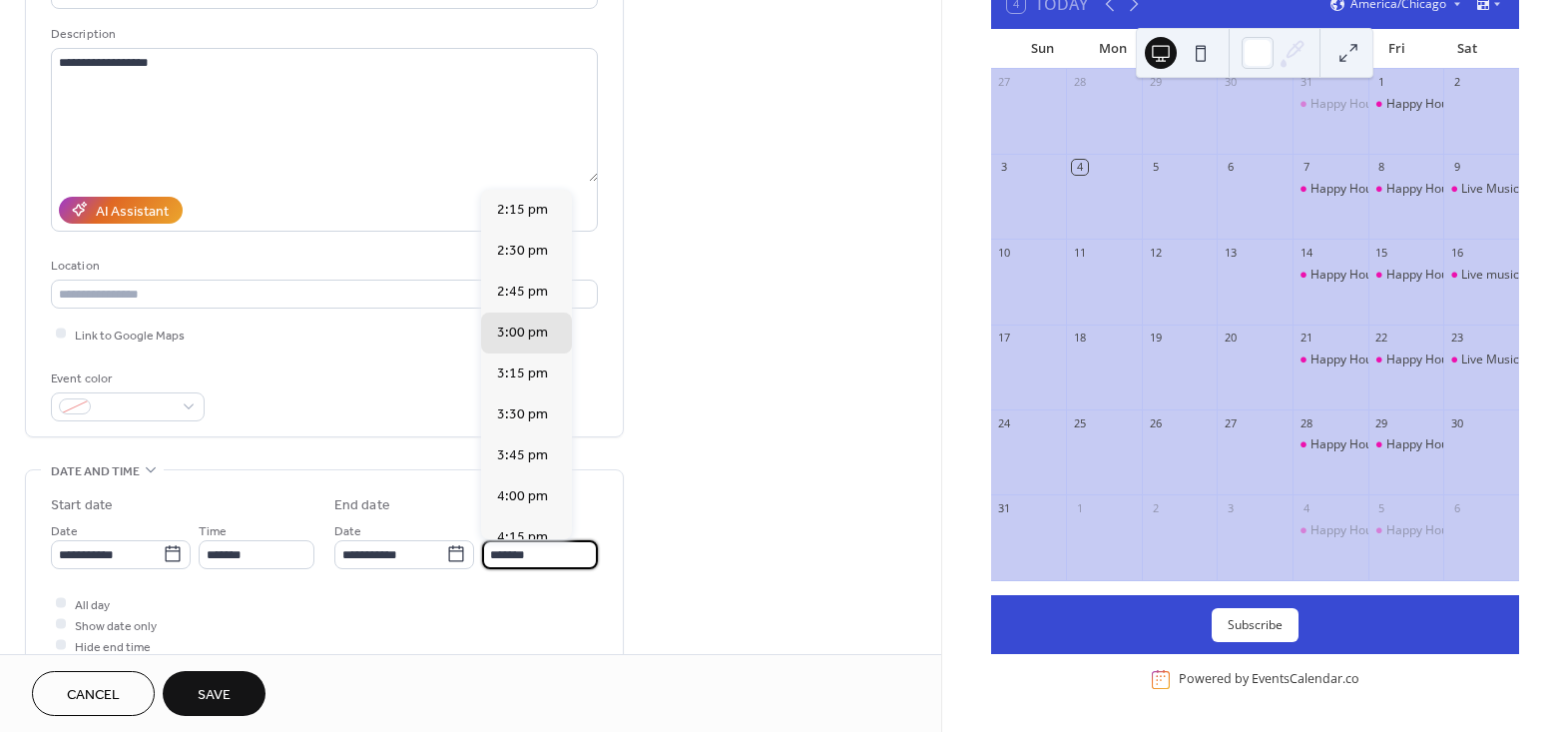 click on "*******" at bounding box center (540, 554) 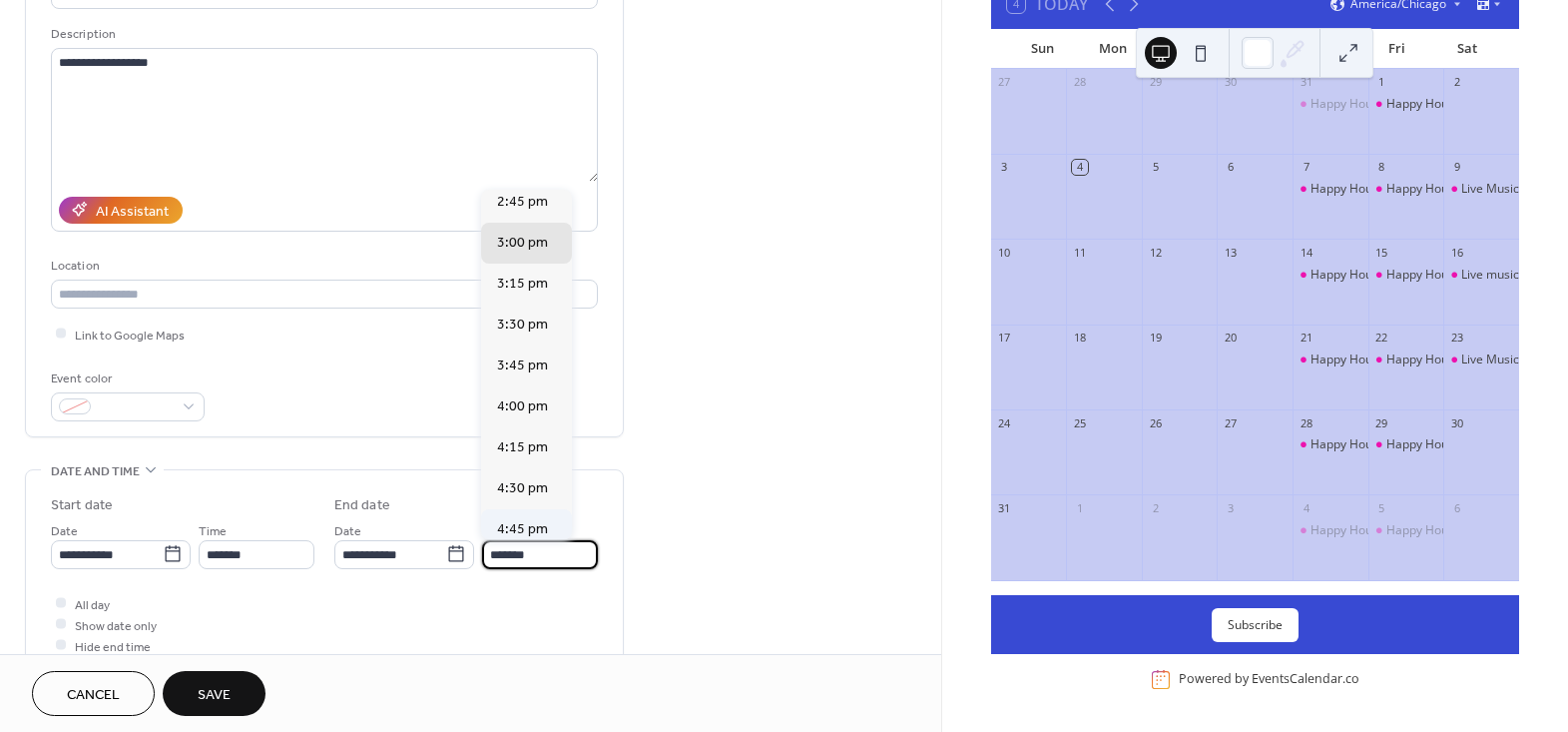 scroll, scrollTop: 181, scrollLeft: 0, axis: vertical 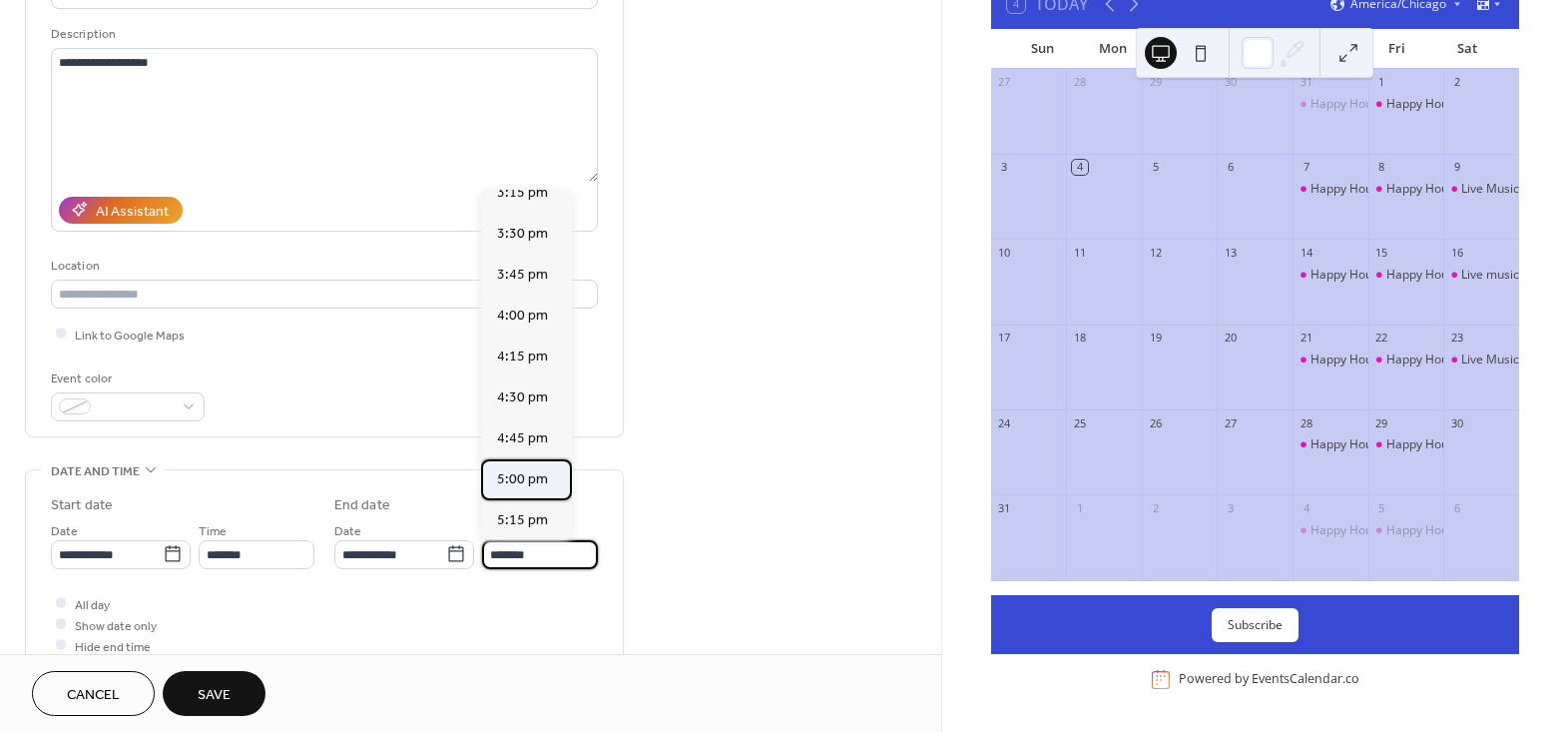 click on "5:00 pm" at bounding box center [522, 478] 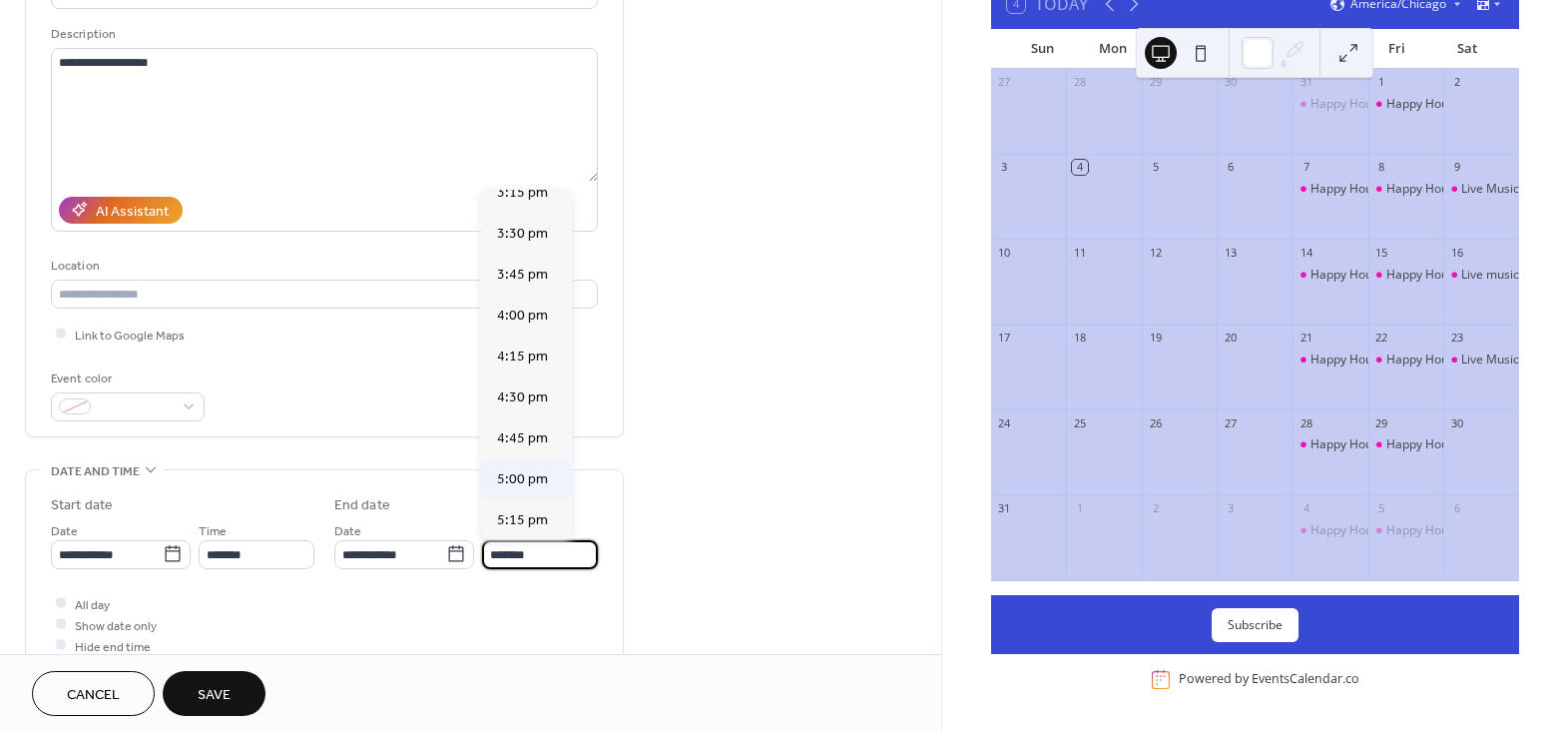 type on "*******" 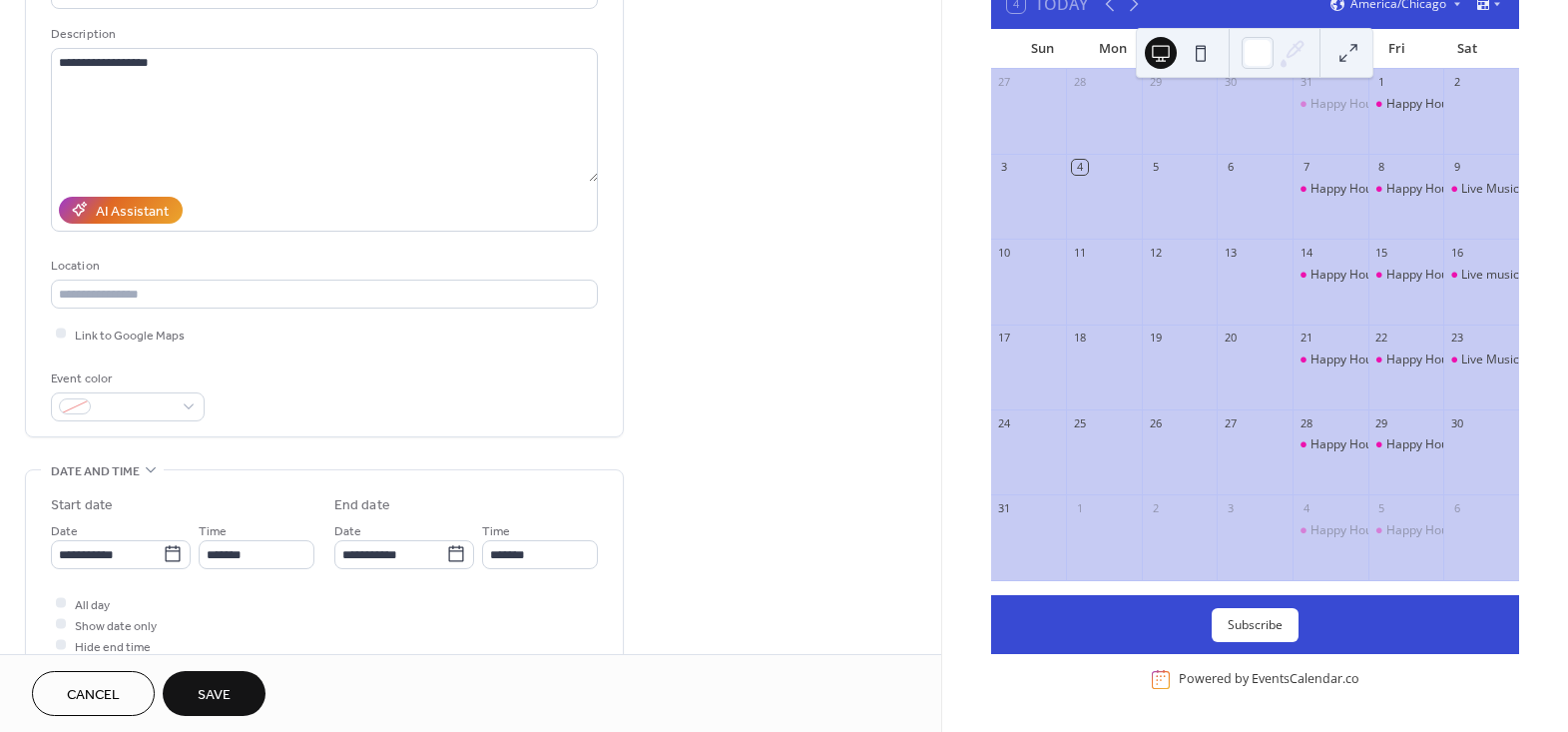 click on "Save" at bounding box center [214, 693] 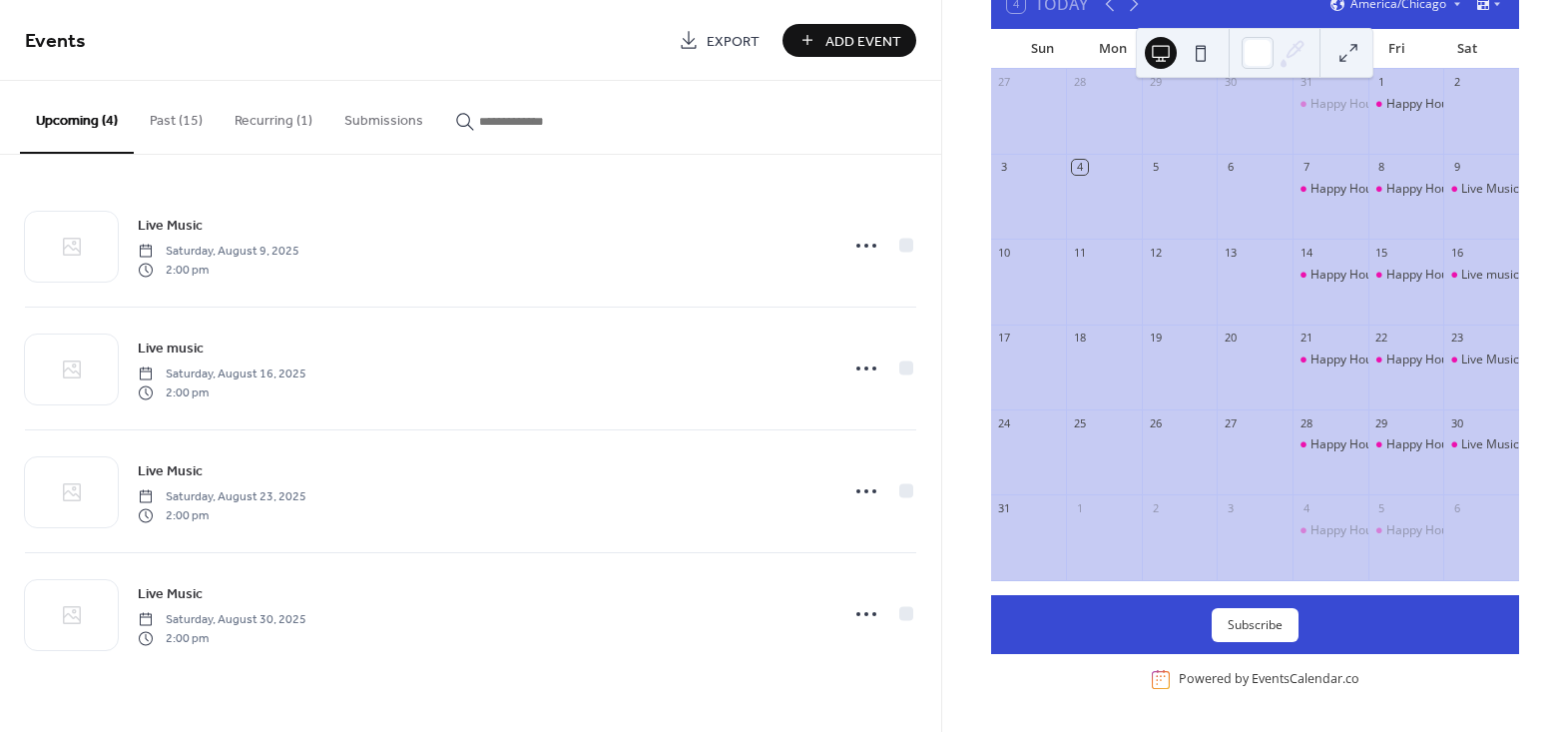 click on "Add Event" at bounding box center [863, 41] 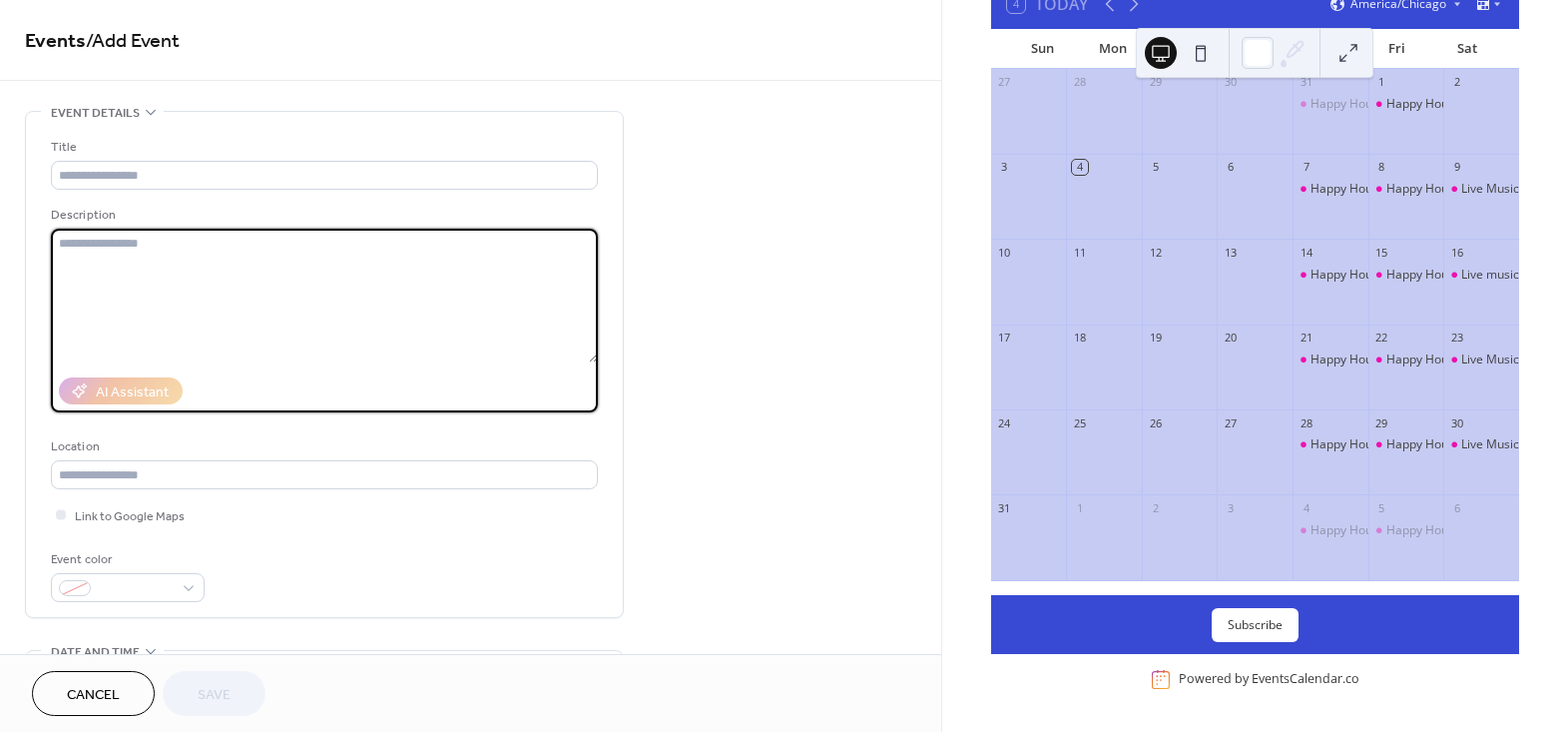 click at bounding box center (324, 296) 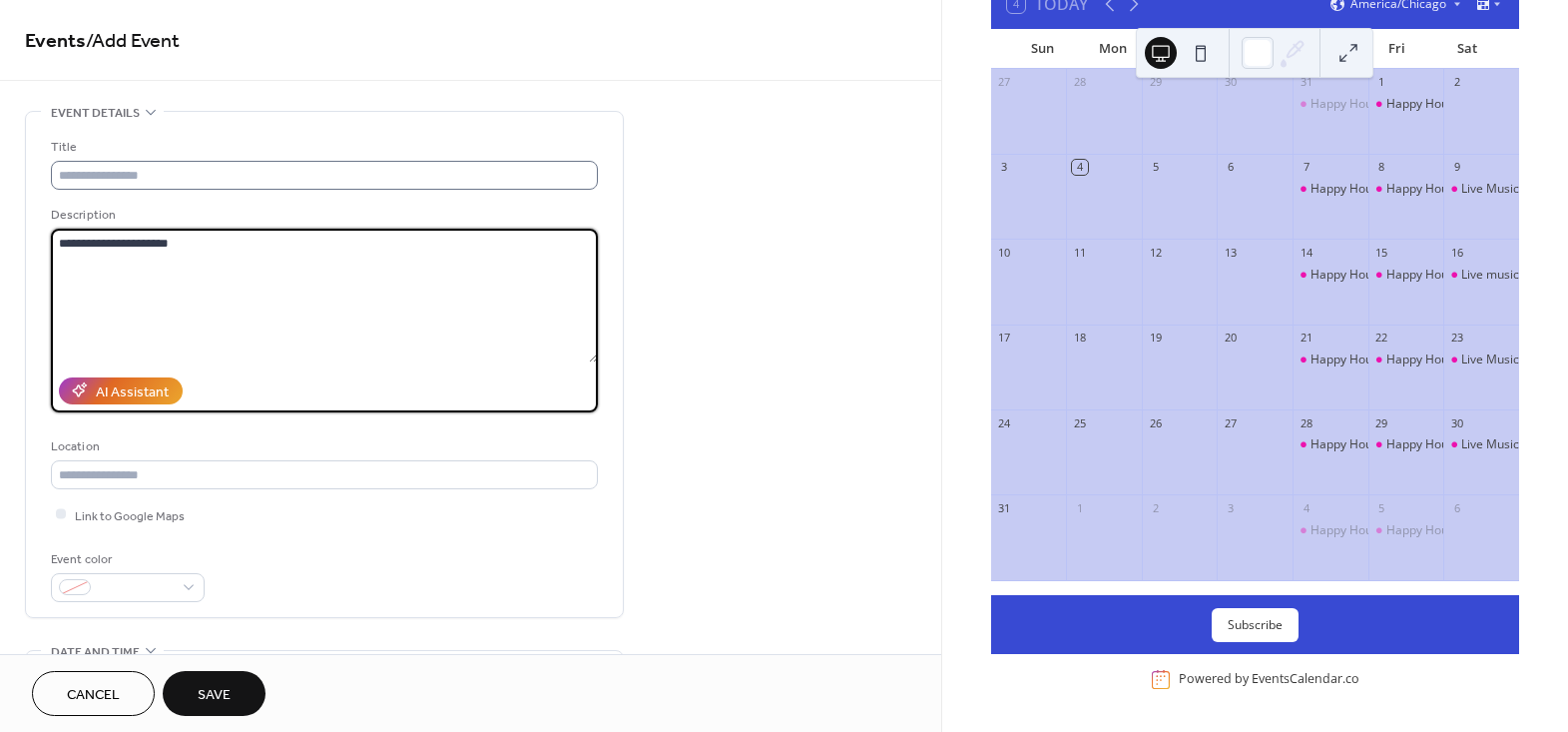 type on "**********" 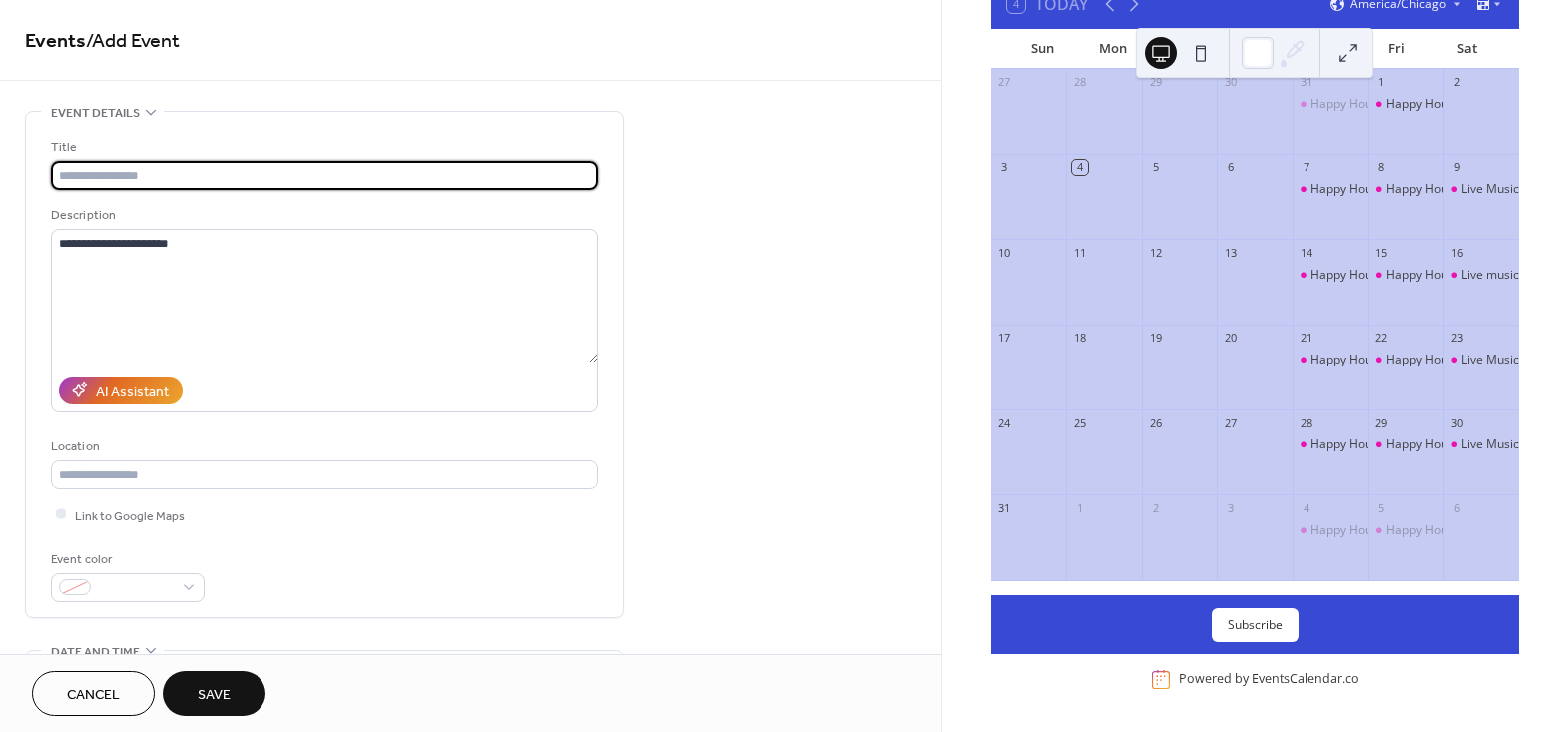 click at bounding box center [324, 175] 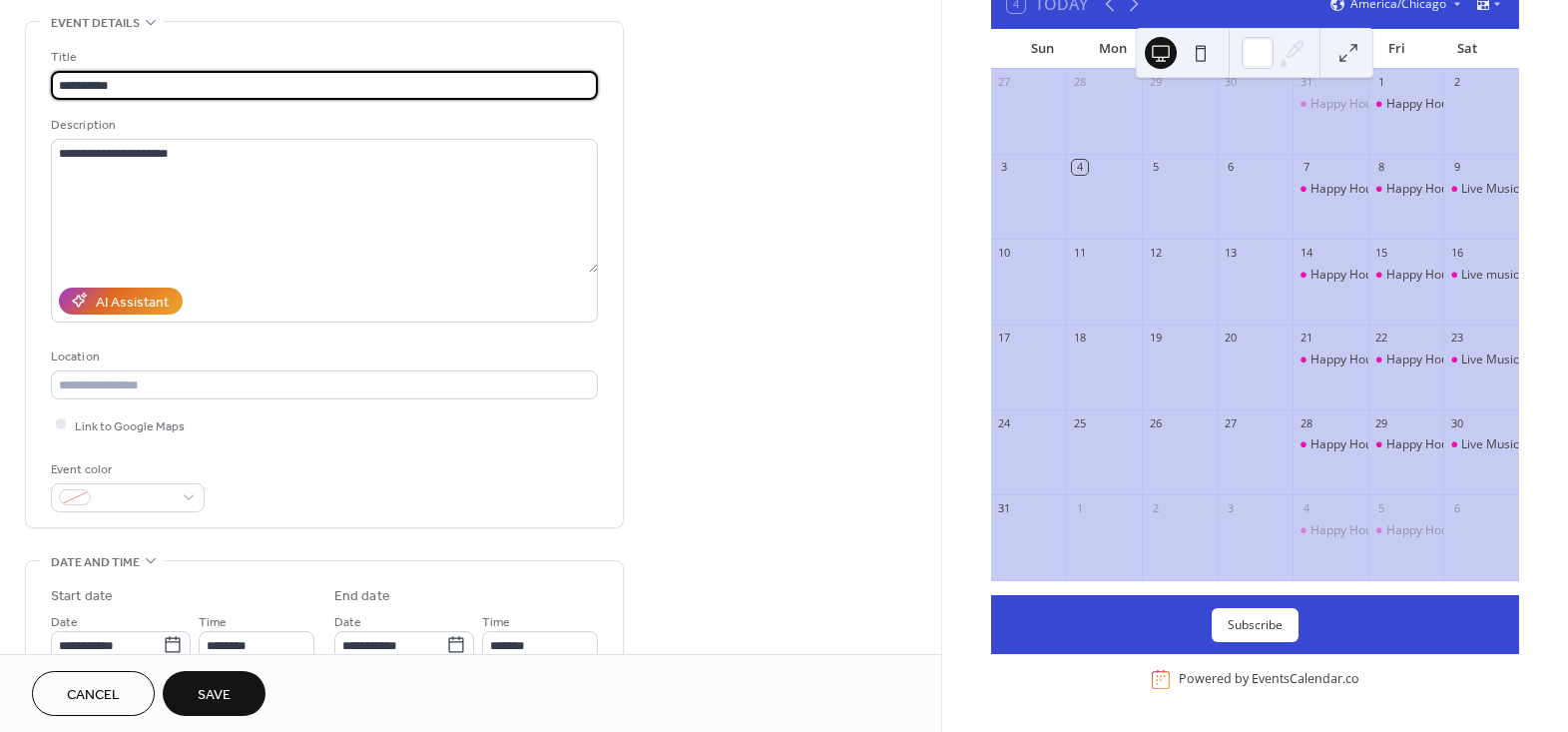 scroll, scrollTop: 181, scrollLeft: 0, axis: vertical 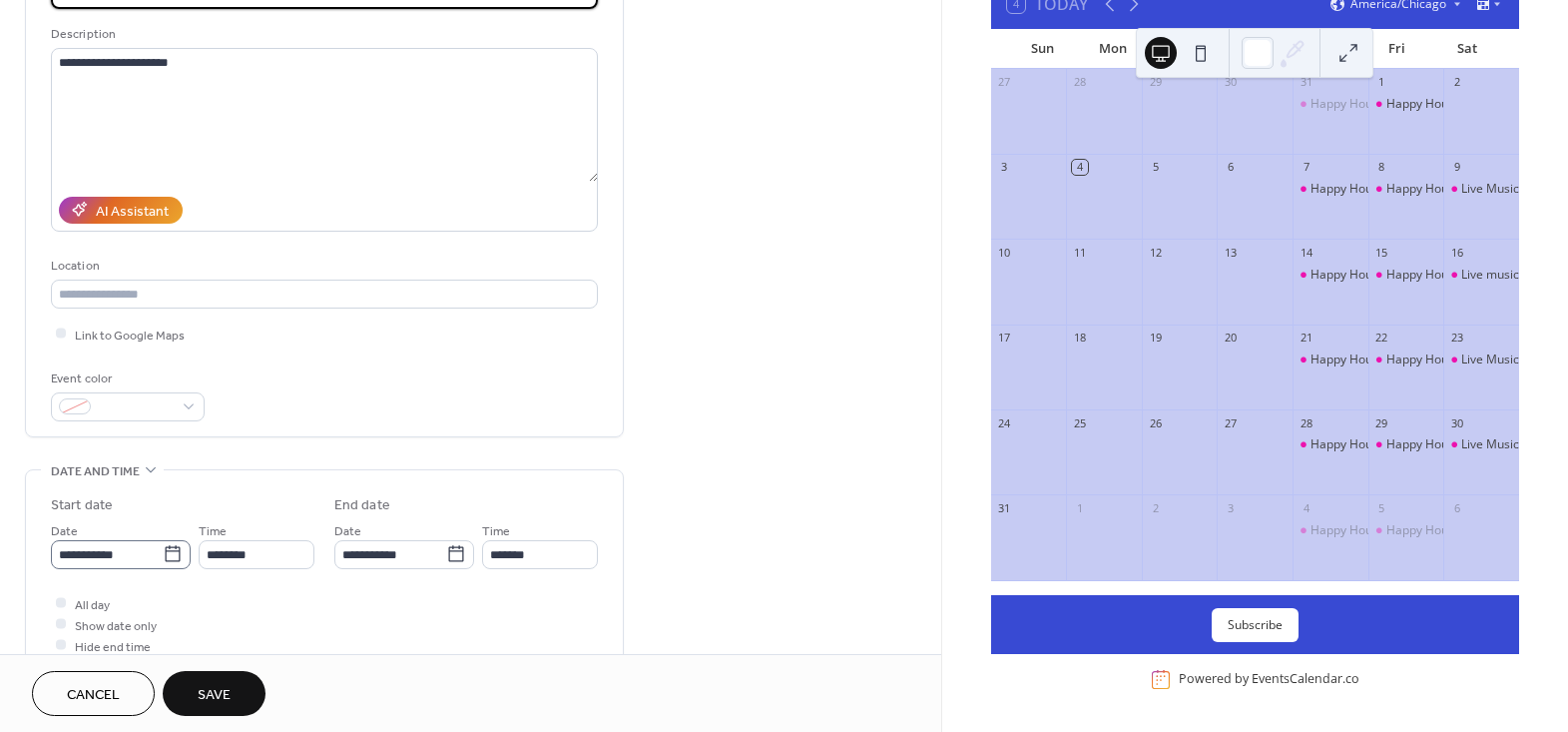 type on "**********" 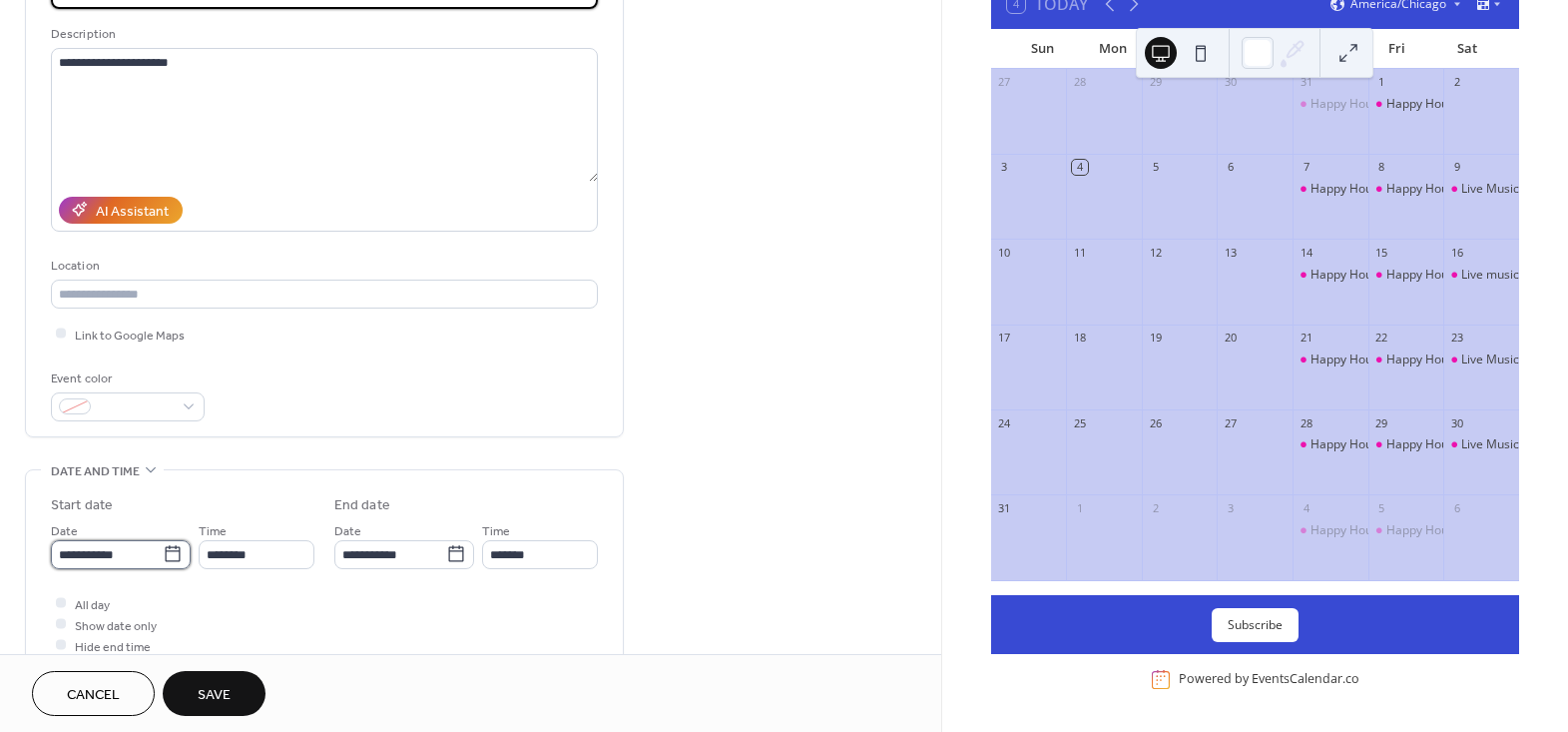click on "**********" at bounding box center (107, 554) 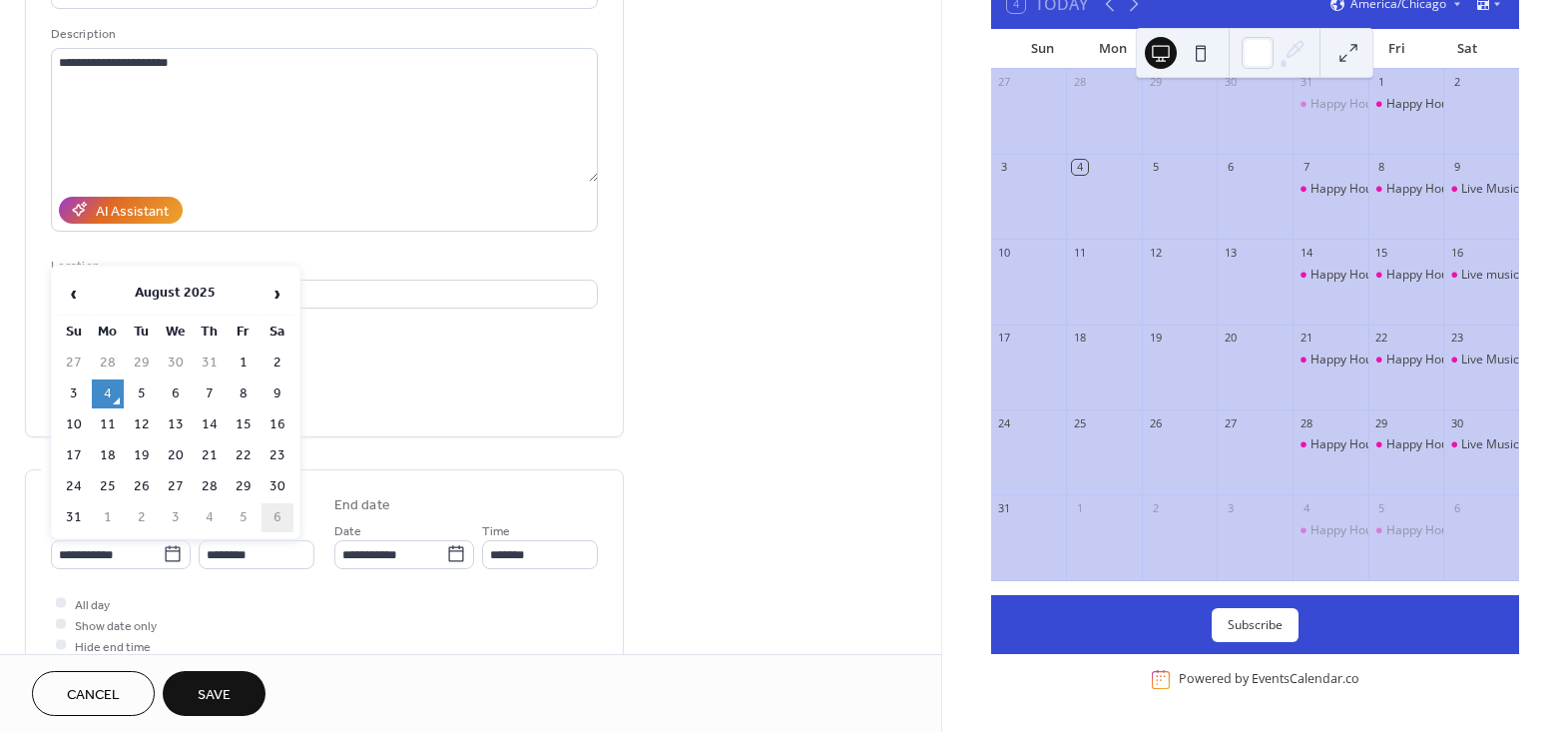 click on "6" at bounding box center [277, 517] 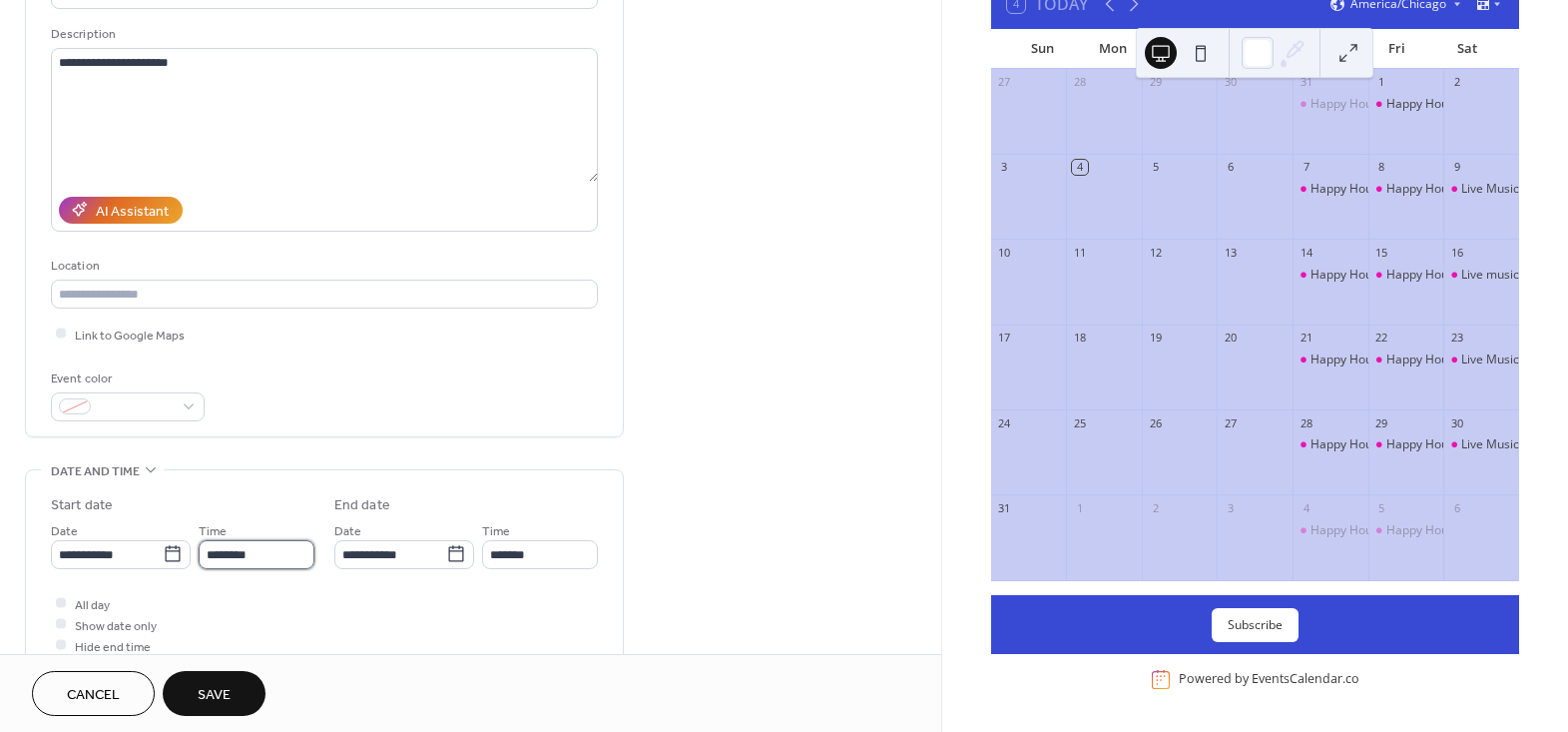 click on "********" at bounding box center [257, 554] 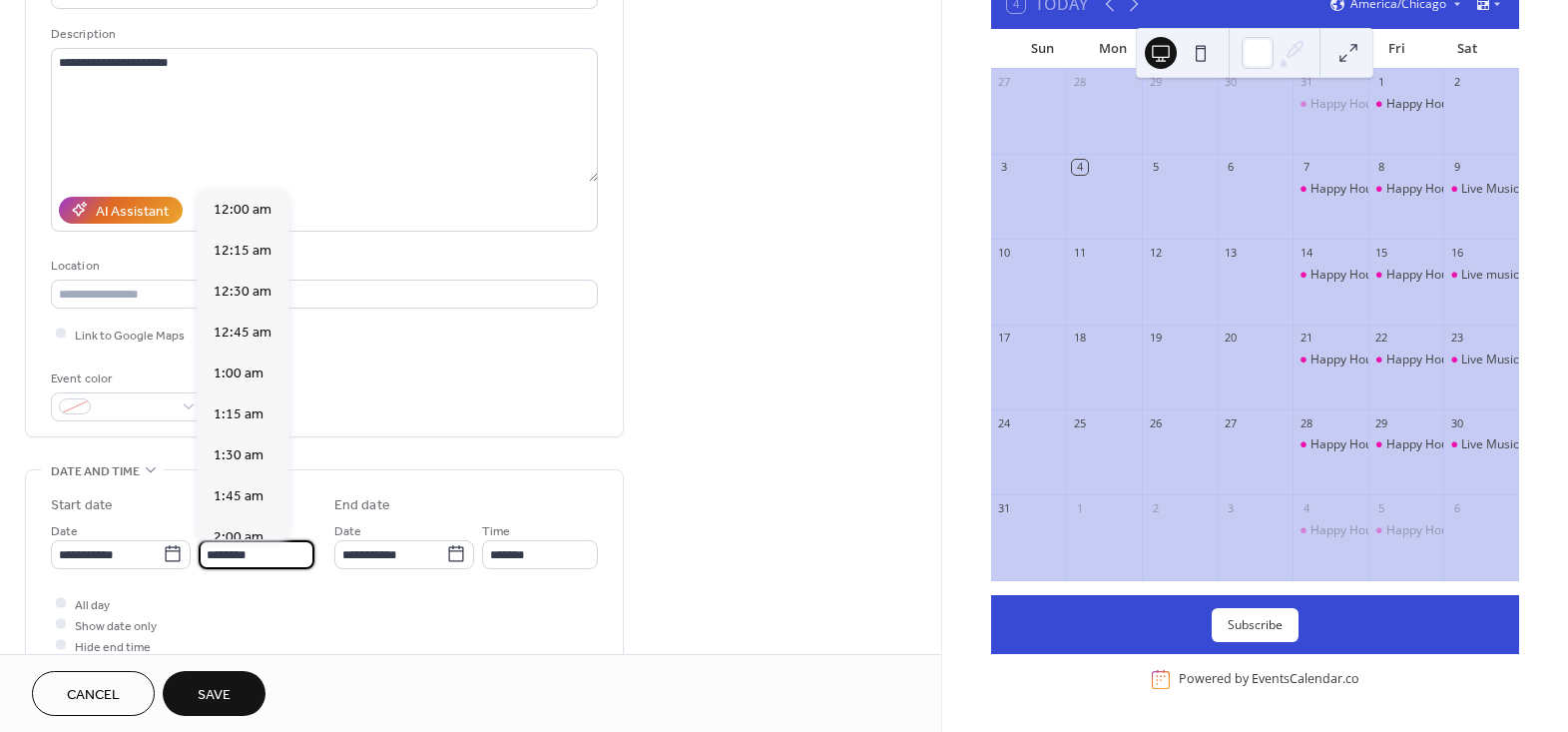 scroll, scrollTop: 1947, scrollLeft: 0, axis: vertical 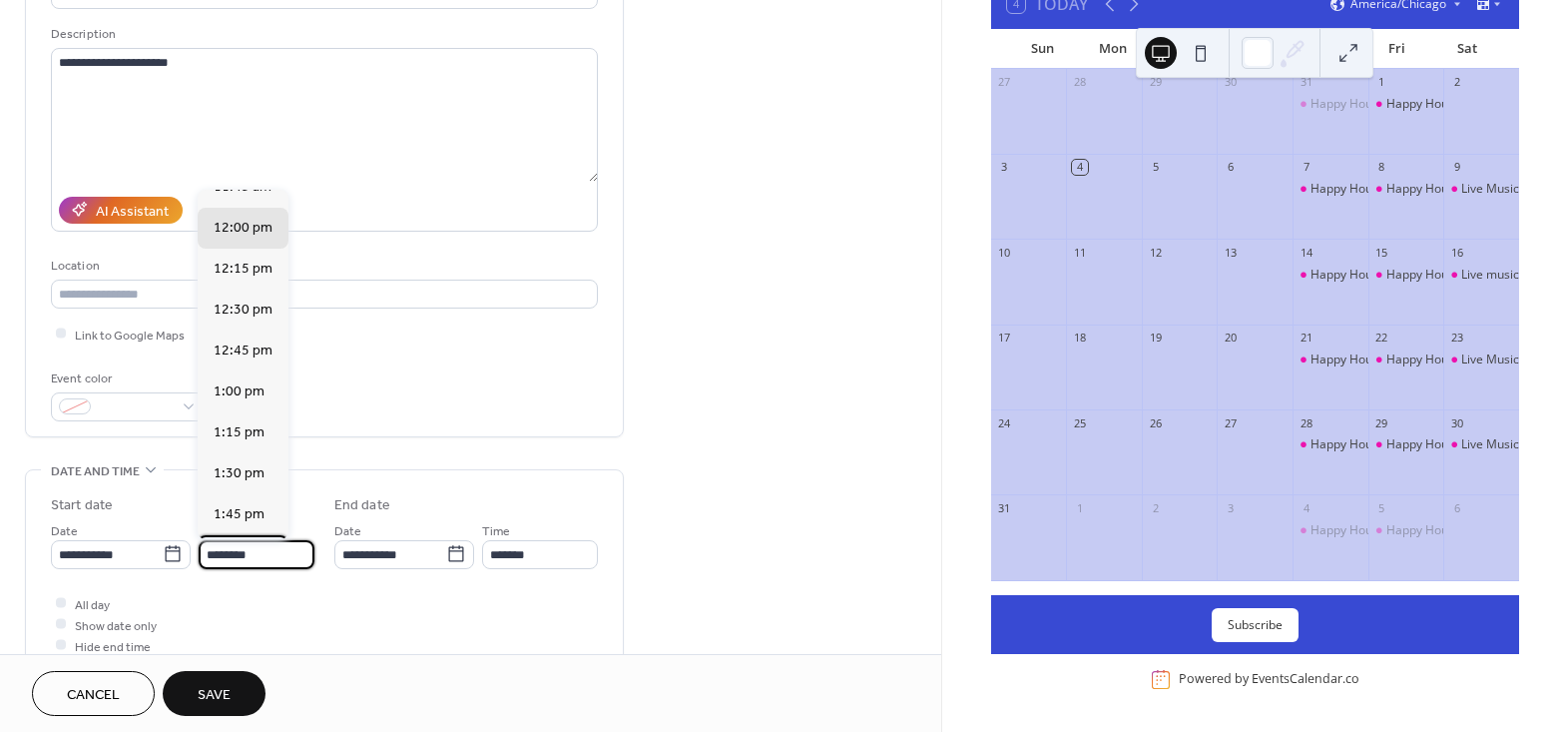 click on "2:00 pm" at bounding box center (243, 555) 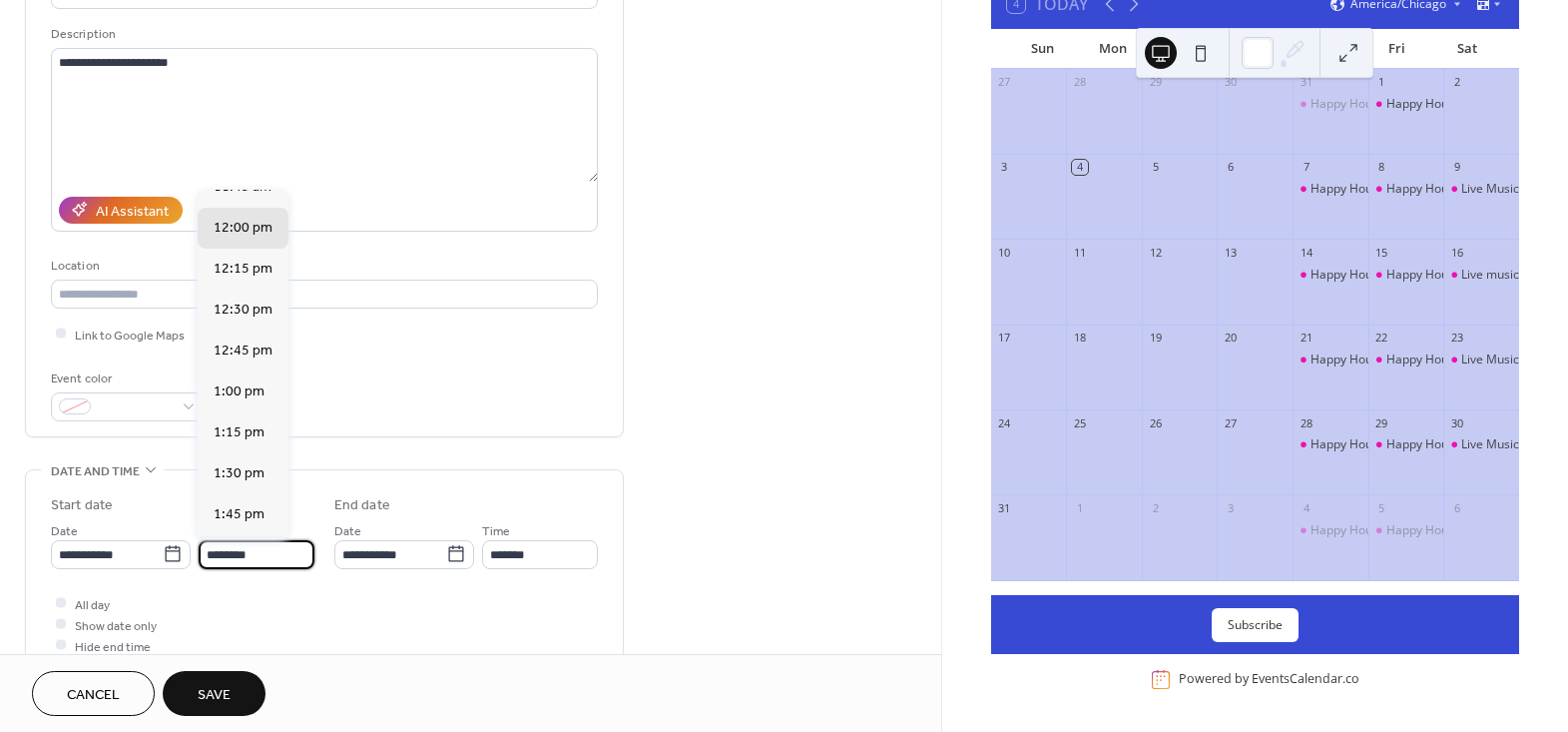 type on "*******" 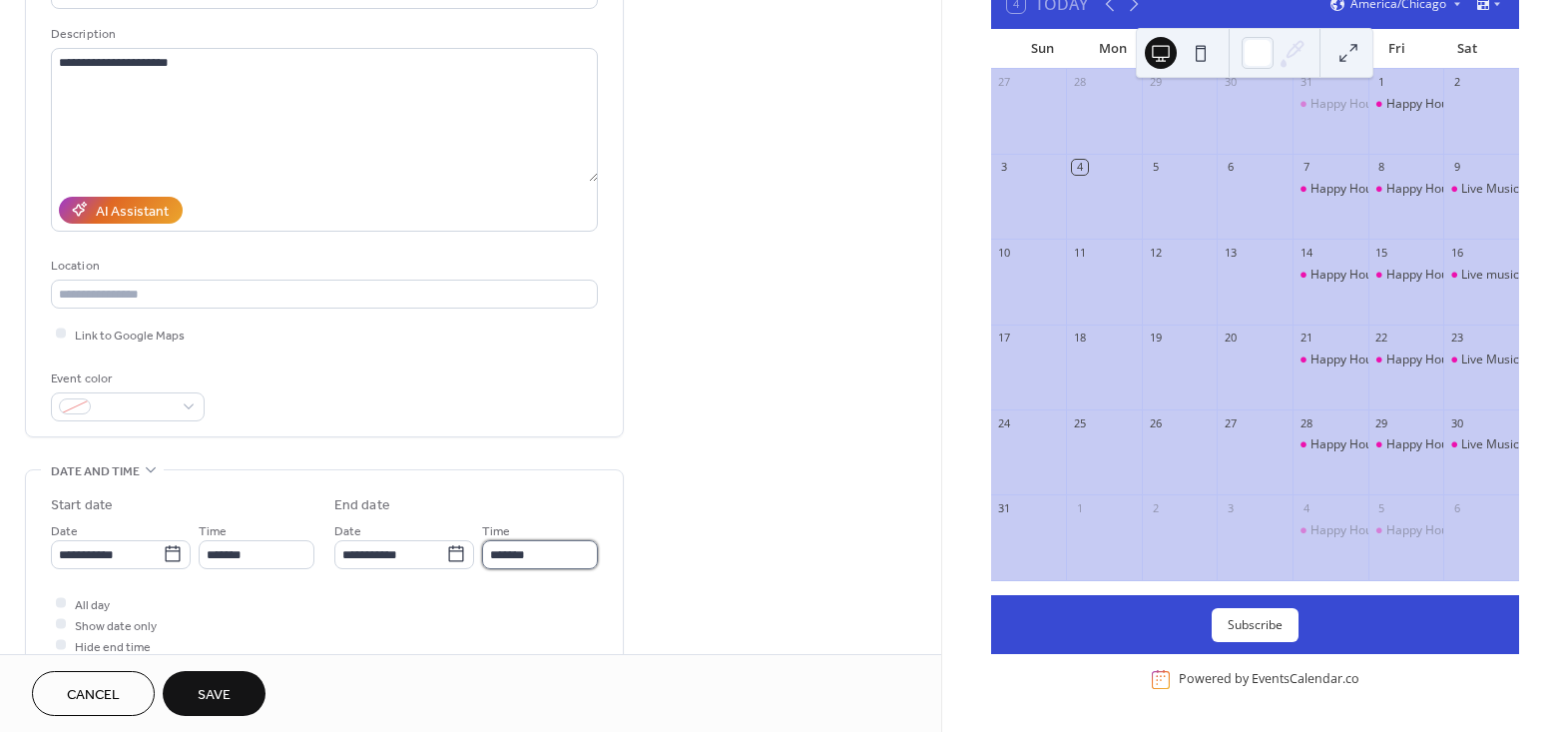 click on "*******" at bounding box center [540, 554] 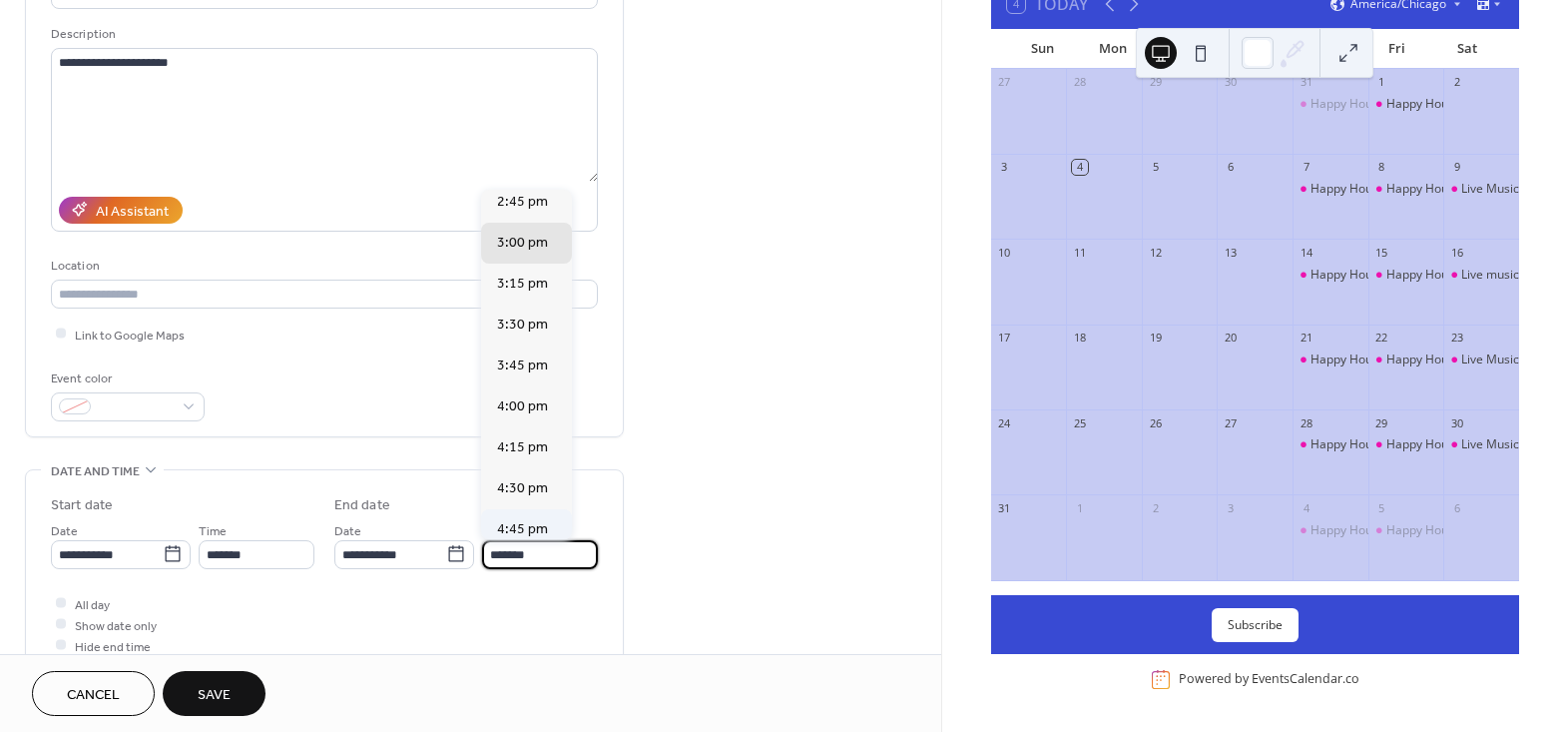 scroll, scrollTop: 181, scrollLeft: 0, axis: vertical 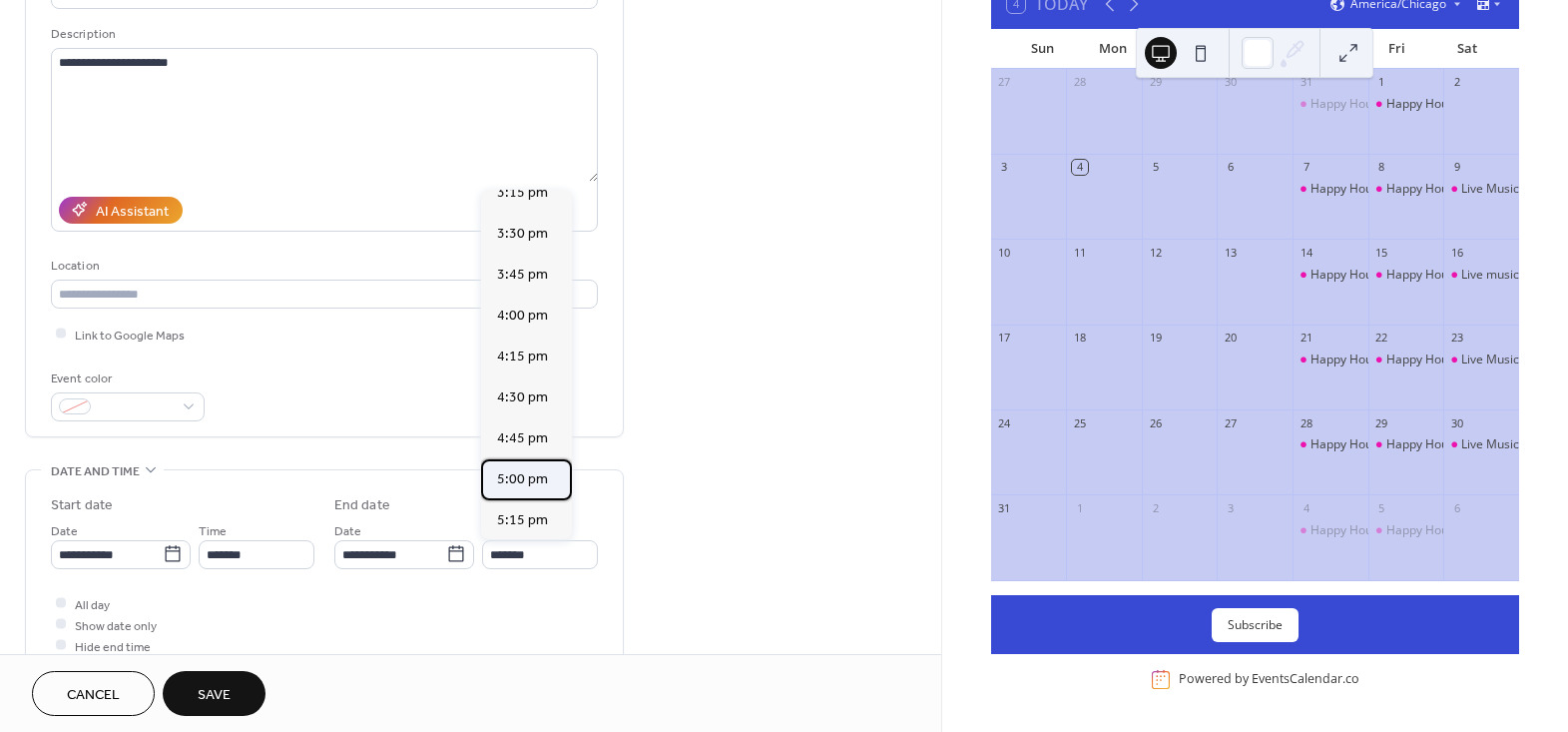 click on "5:00 pm" at bounding box center [522, 478] 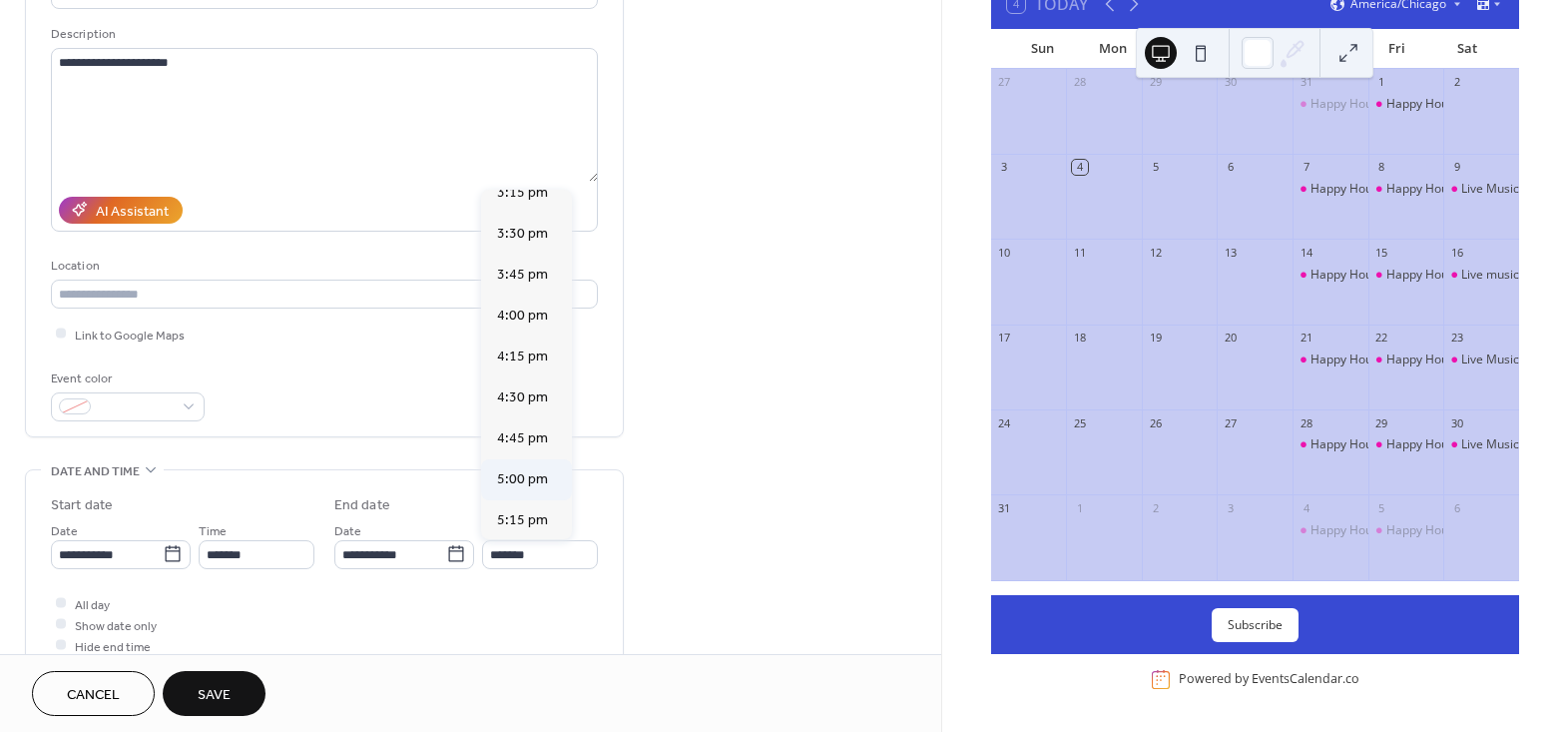 type on "*******" 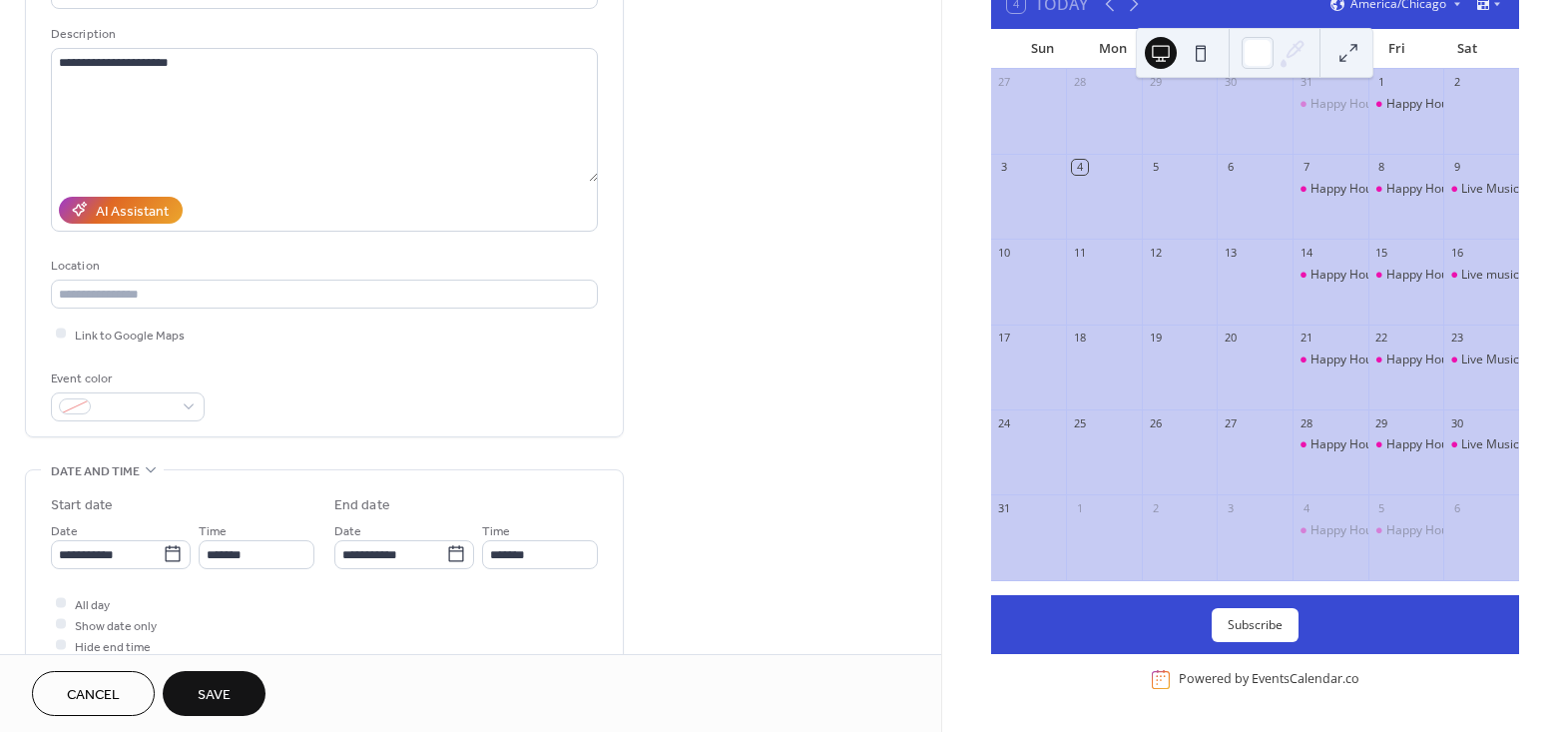 click on "Save" at bounding box center [214, 695] 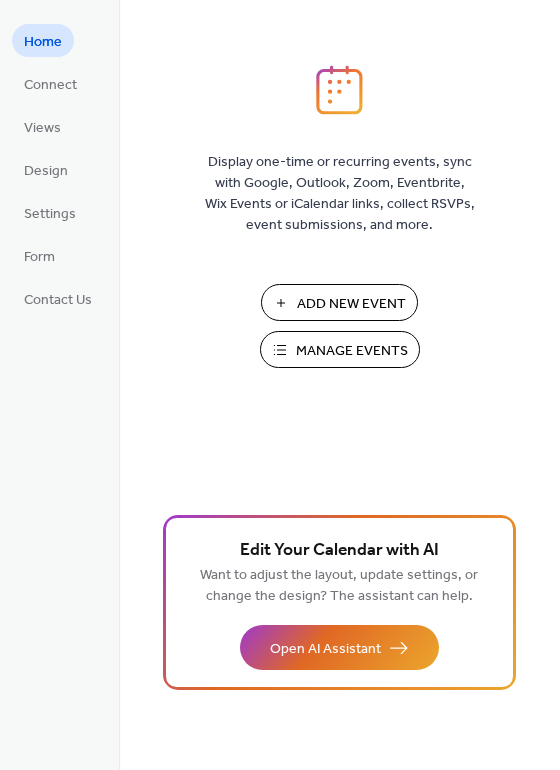 scroll, scrollTop: 0, scrollLeft: 0, axis: both 